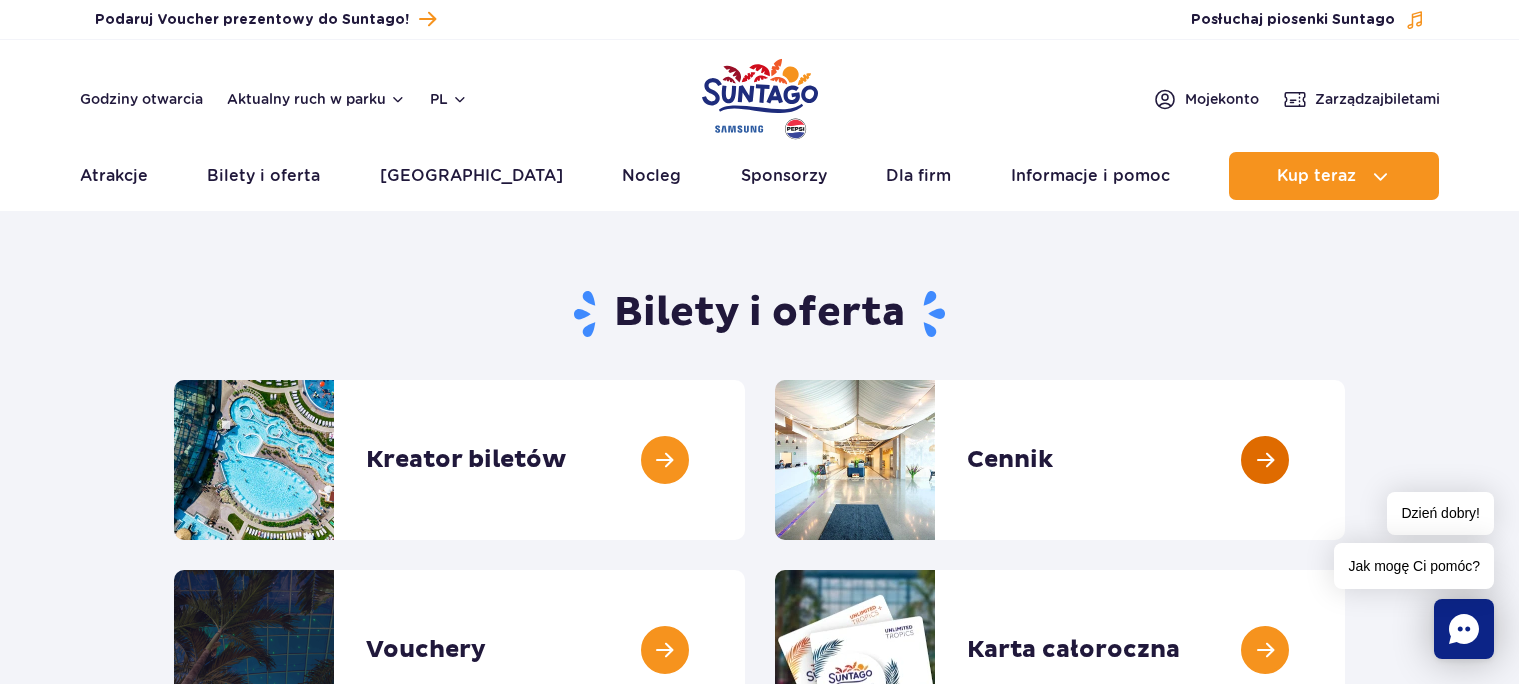 scroll, scrollTop: 0, scrollLeft: 0, axis: both 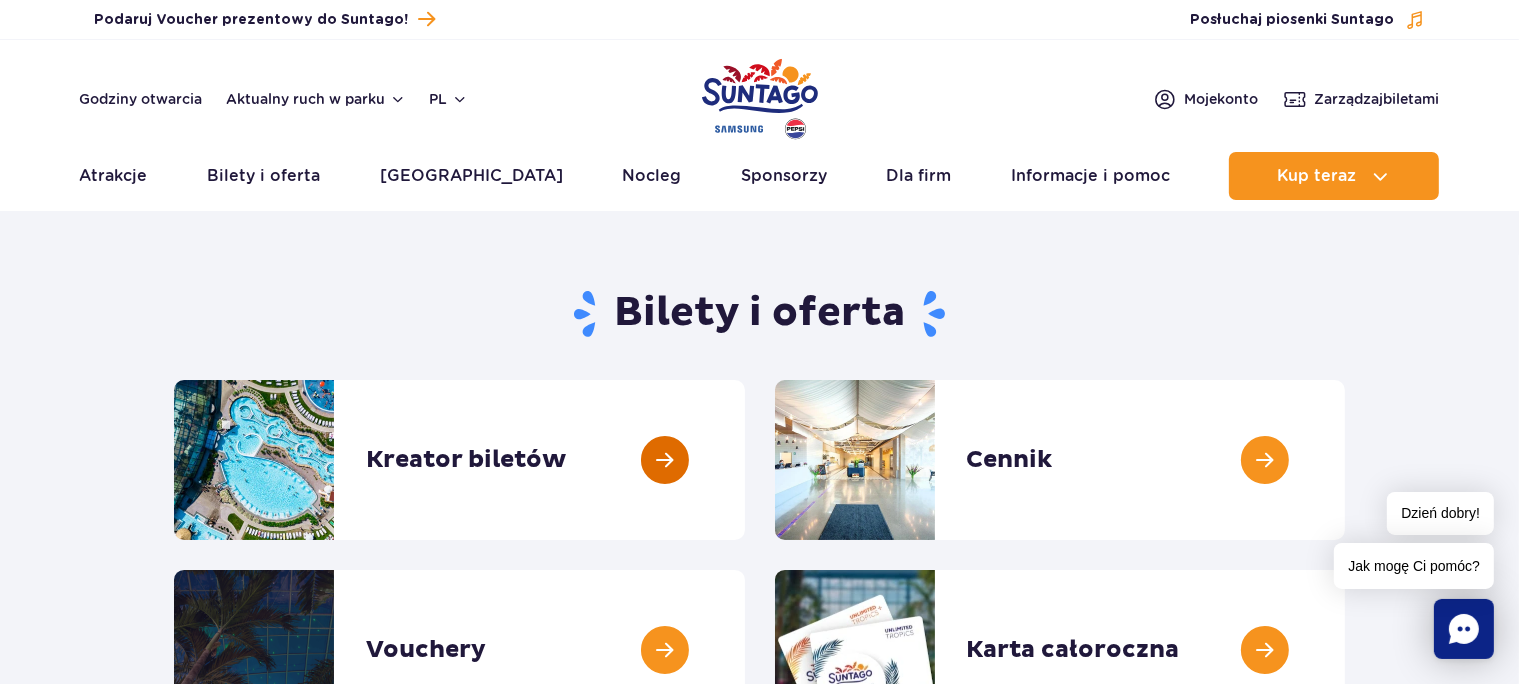 click at bounding box center (745, 460) 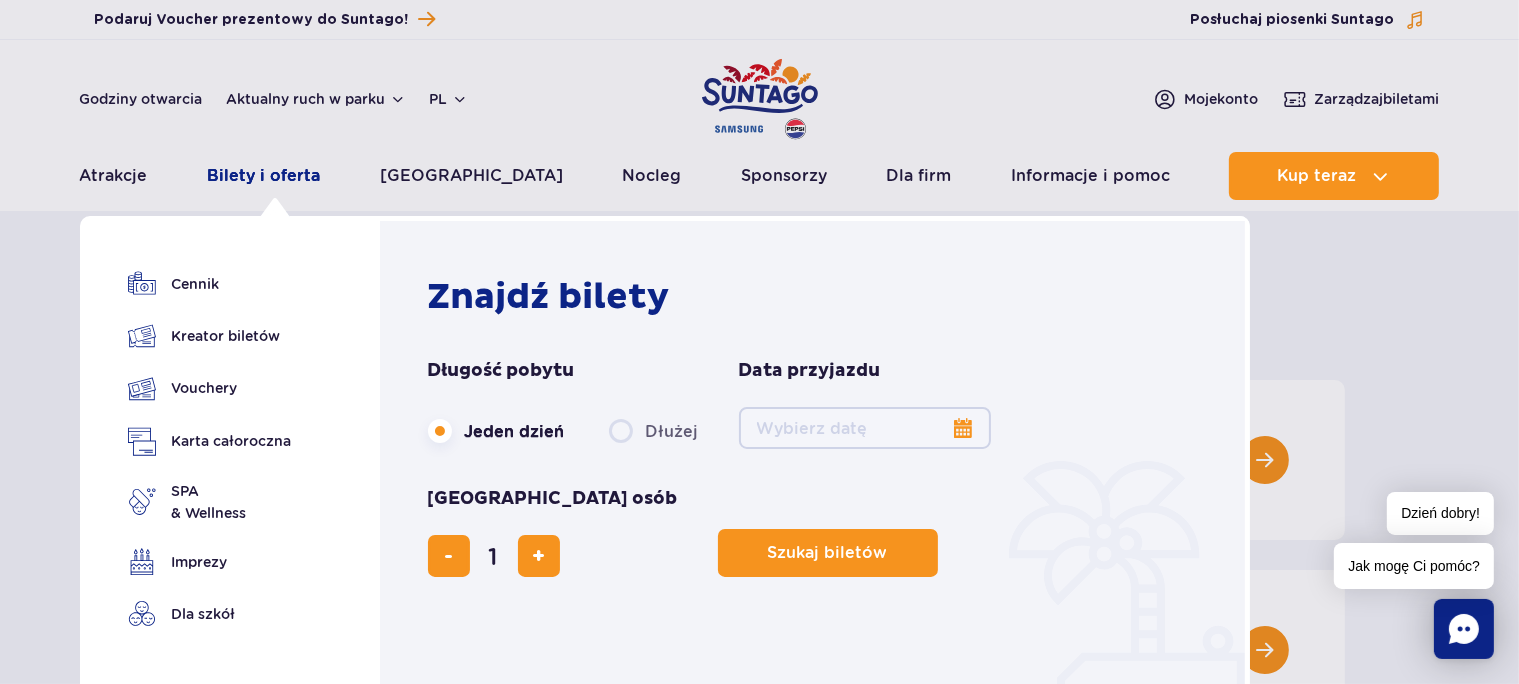 click on "Bilety i oferta" at bounding box center (263, 176) 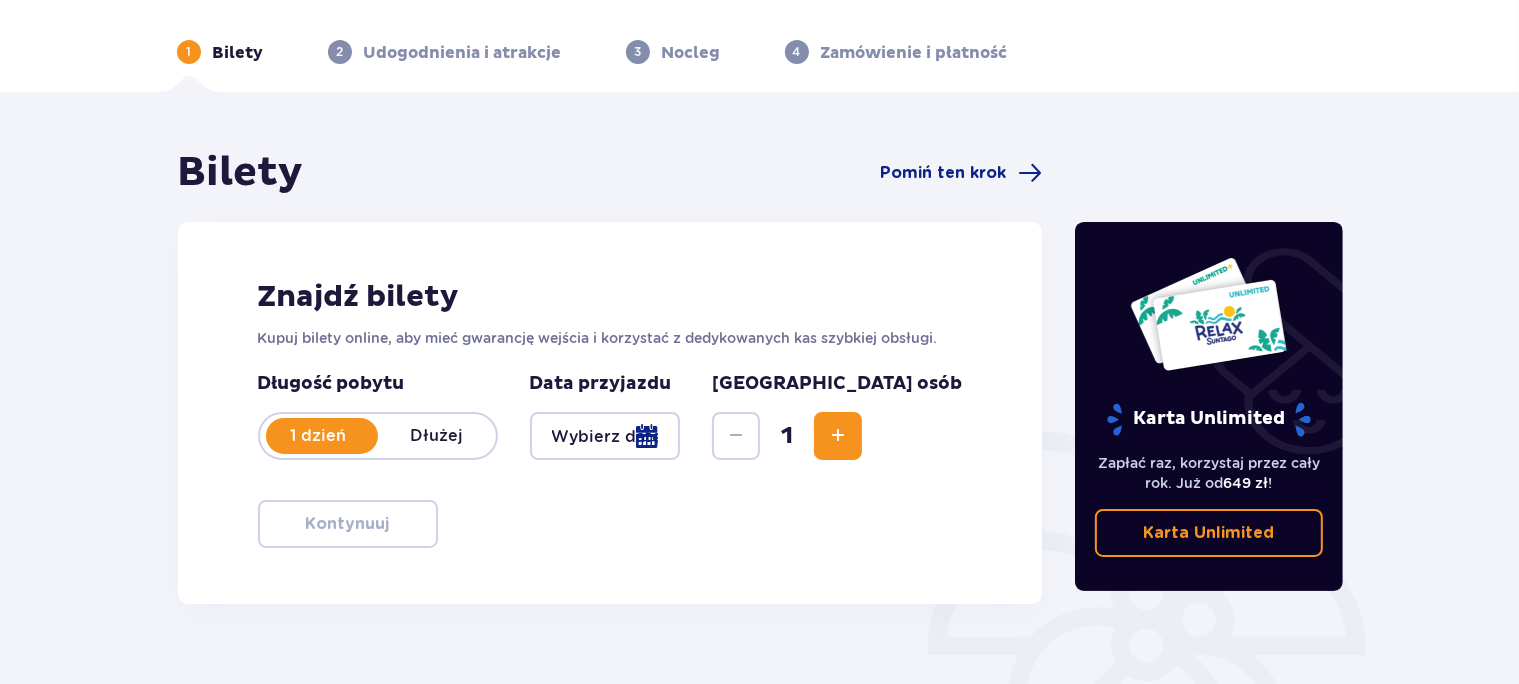 scroll, scrollTop: 105, scrollLeft: 0, axis: vertical 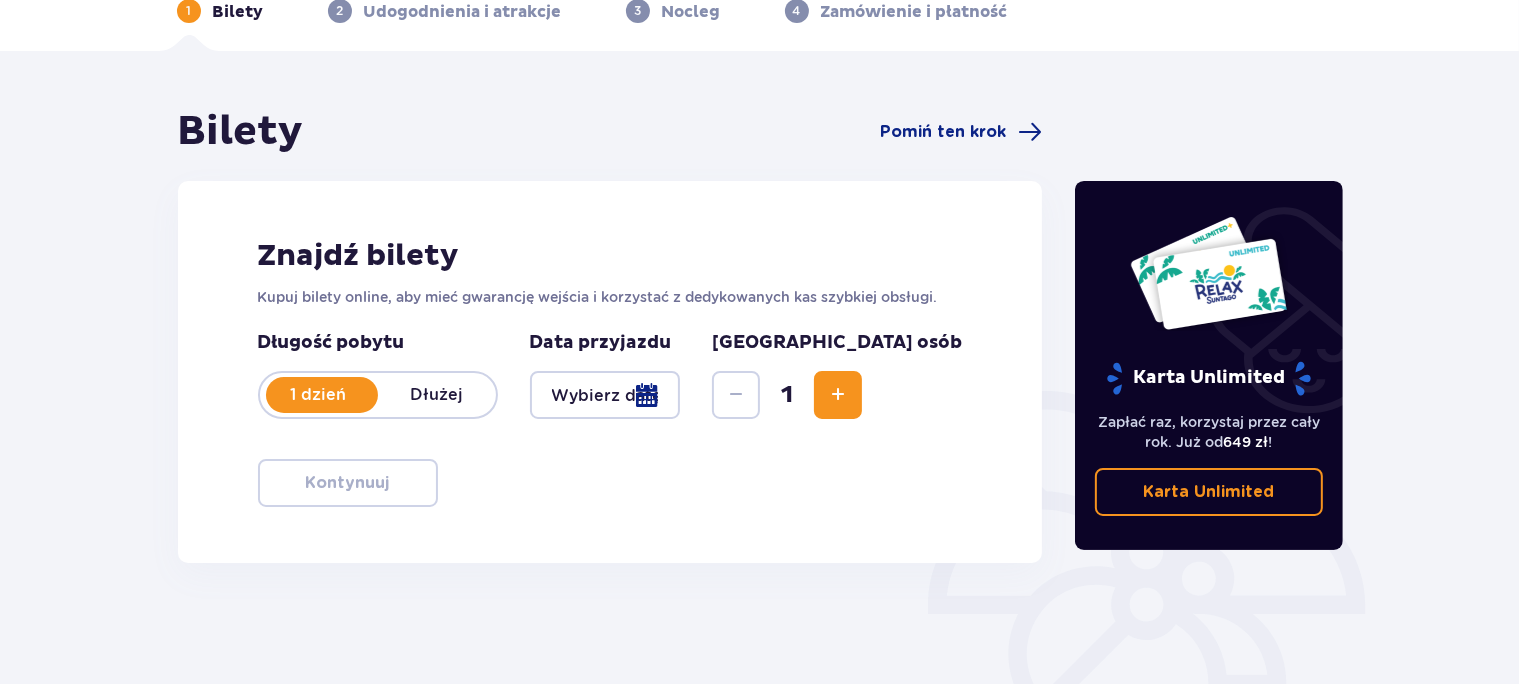 click at bounding box center [605, 395] 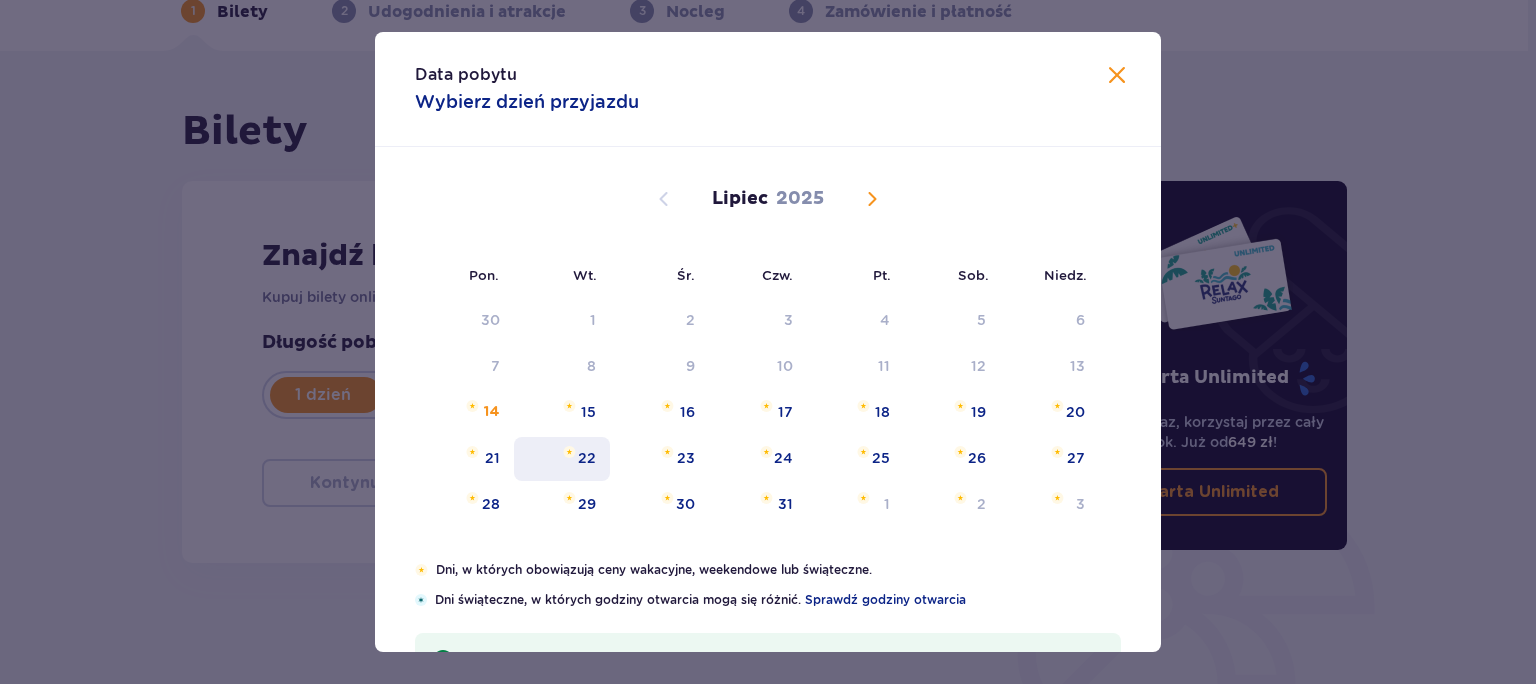 click on "22" at bounding box center (562, 459) 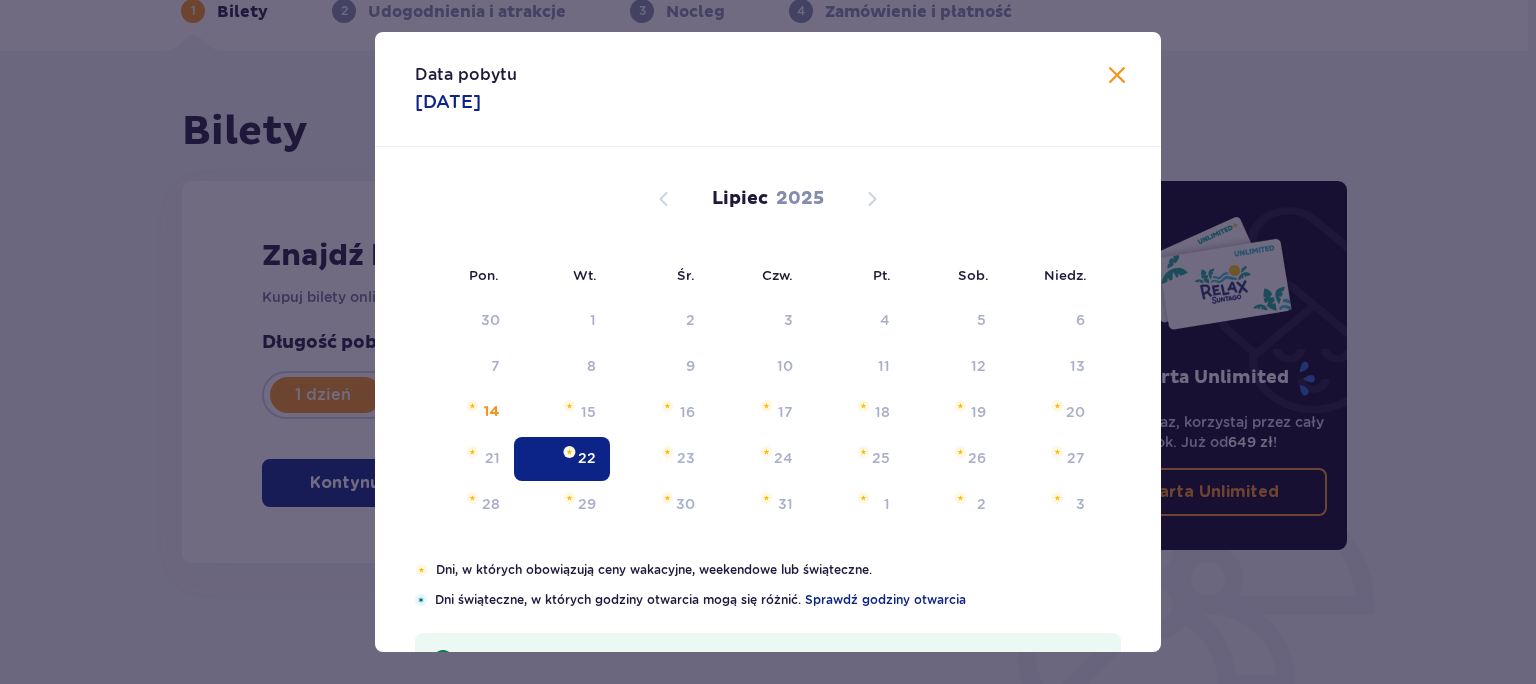 type on "22.07.25" 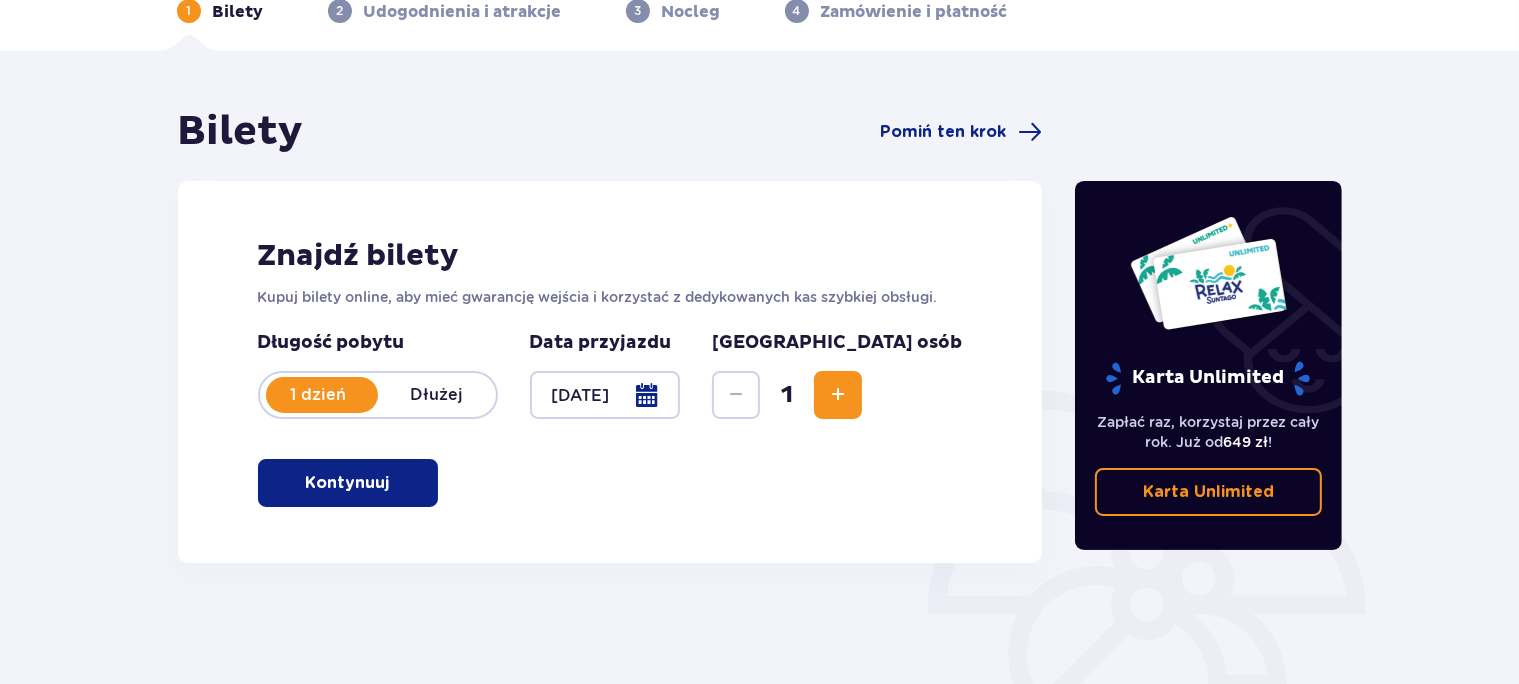 click on "Znajdź bilety Kupuj bilety online, aby mieć gwarancję wejścia i korzystać z dedykowanych kas szybkiej obsługi. Długość pobytu 1 dzień Dłużej Data przyjazdu 22.07.25 Liczba osób 1 Kontynuuj" at bounding box center [610, 372] 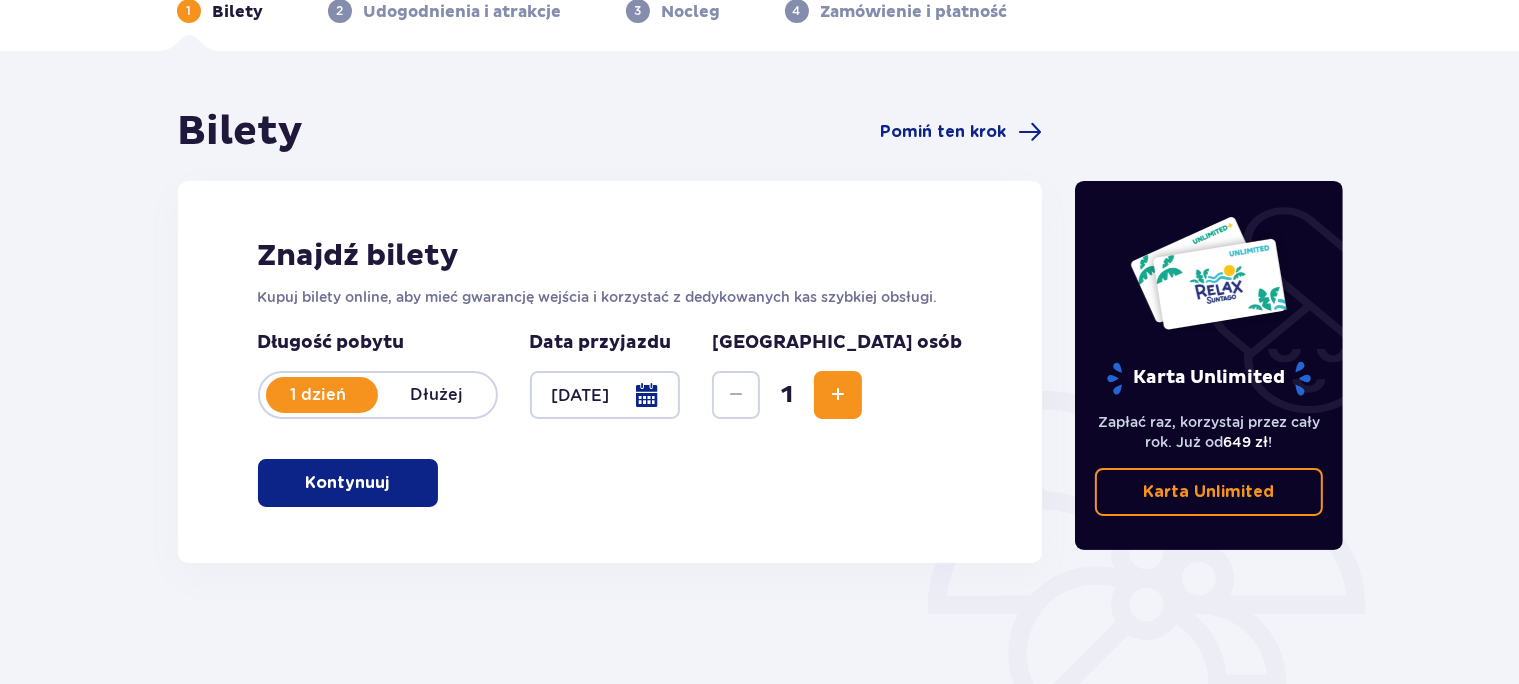 click at bounding box center [838, 395] 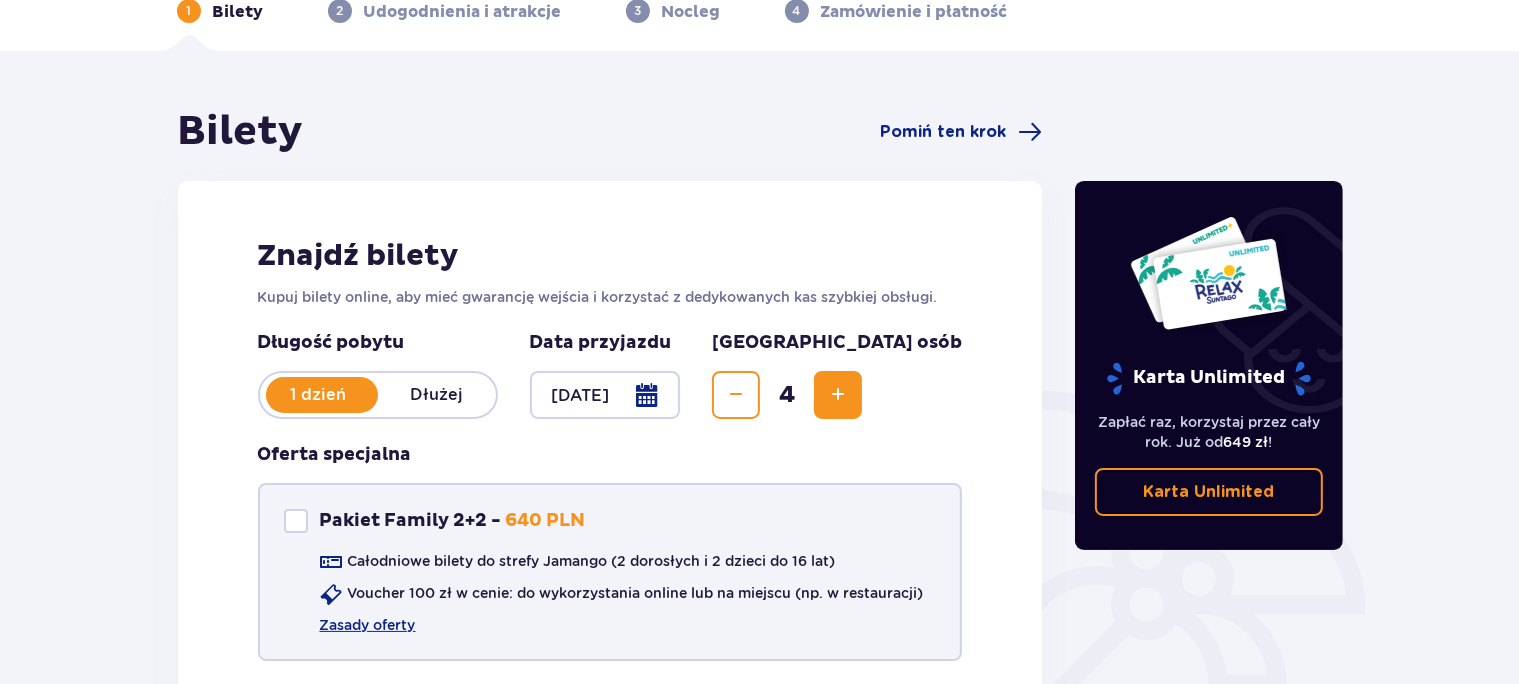 scroll, scrollTop: 211, scrollLeft: 0, axis: vertical 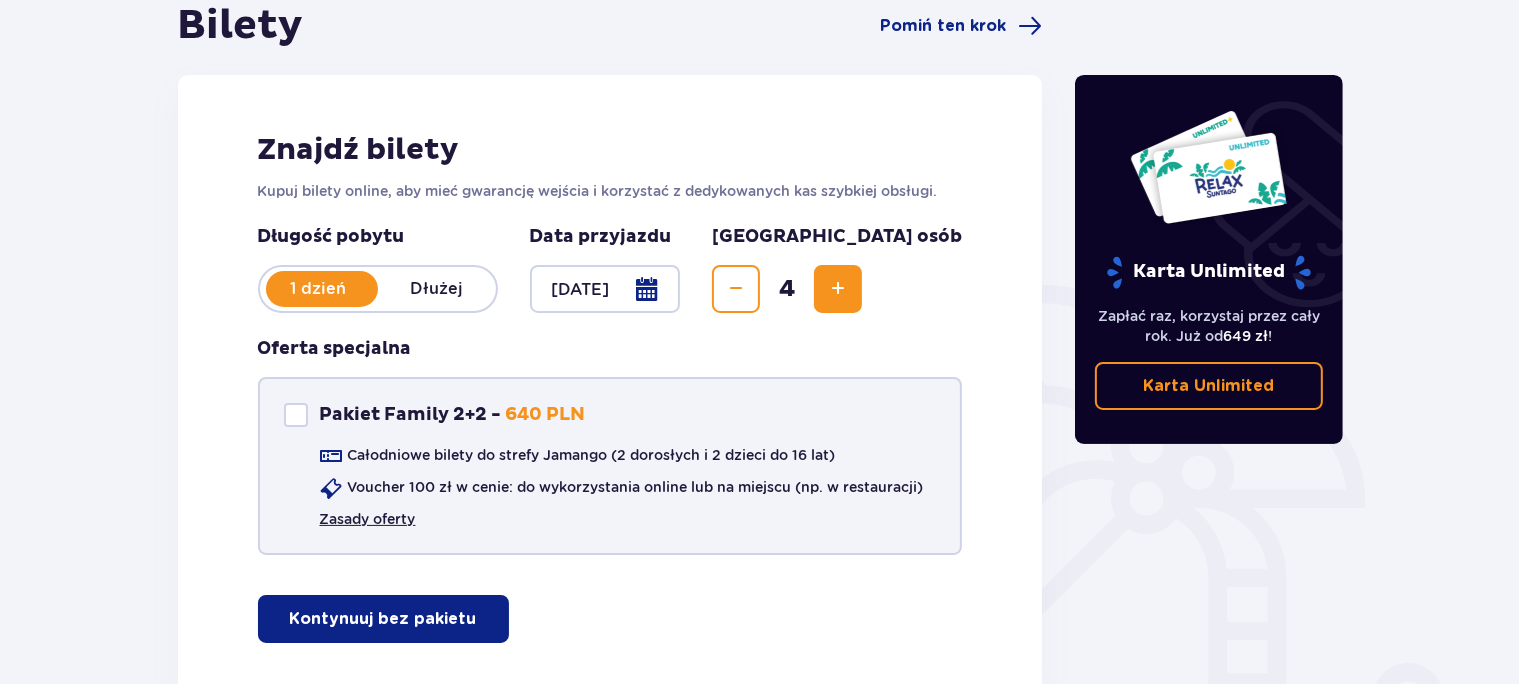 click on "Zasady oferty" at bounding box center (368, 519) 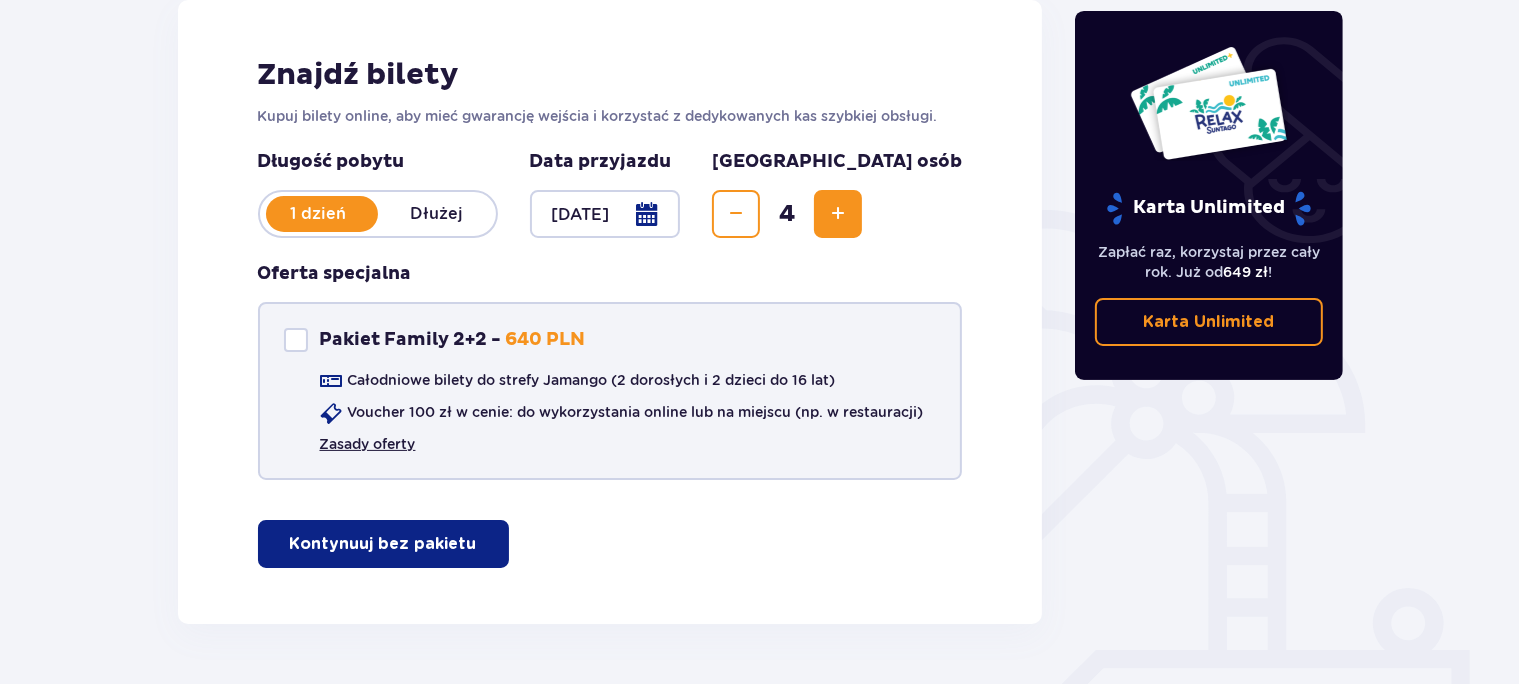 scroll, scrollTop: 345, scrollLeft: 0, axis: vertical 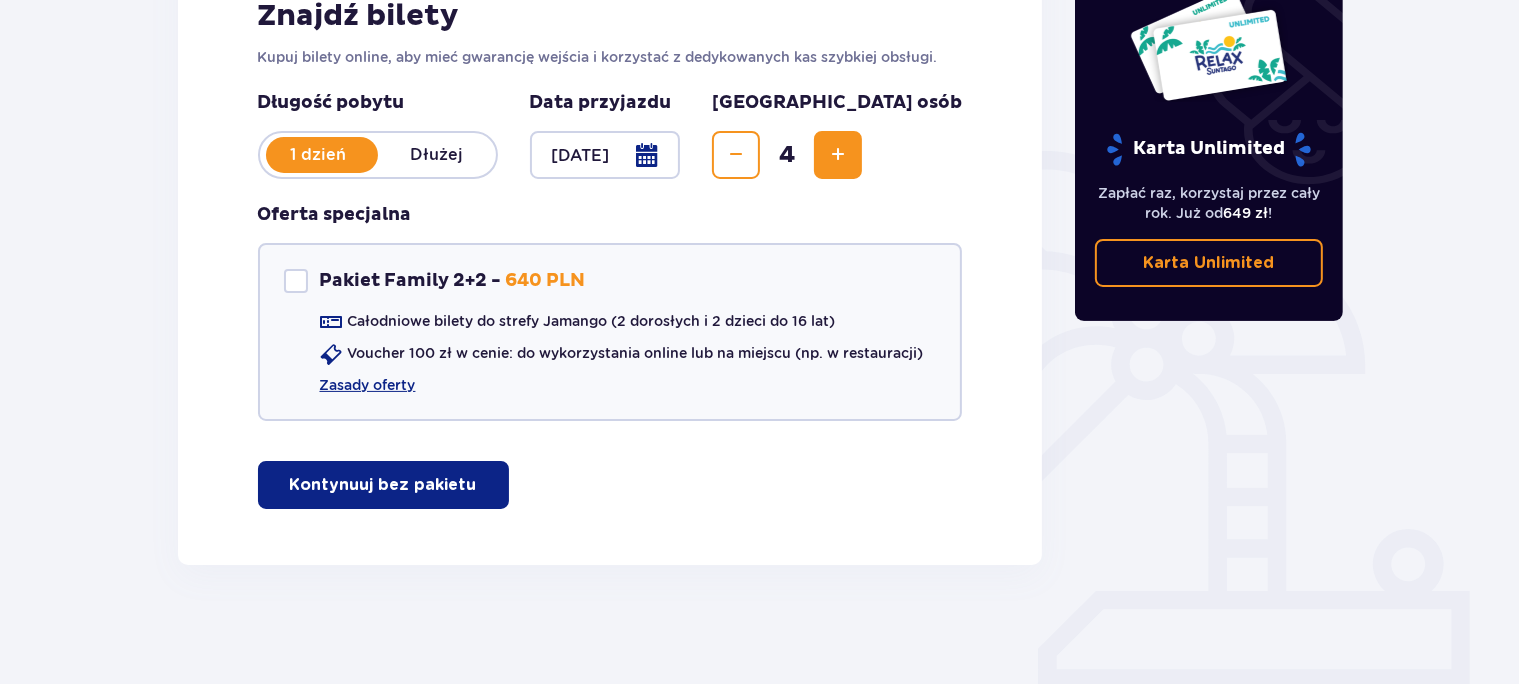 click on "Kontynuuj bez pakietu" at bounding box center [383, 485] 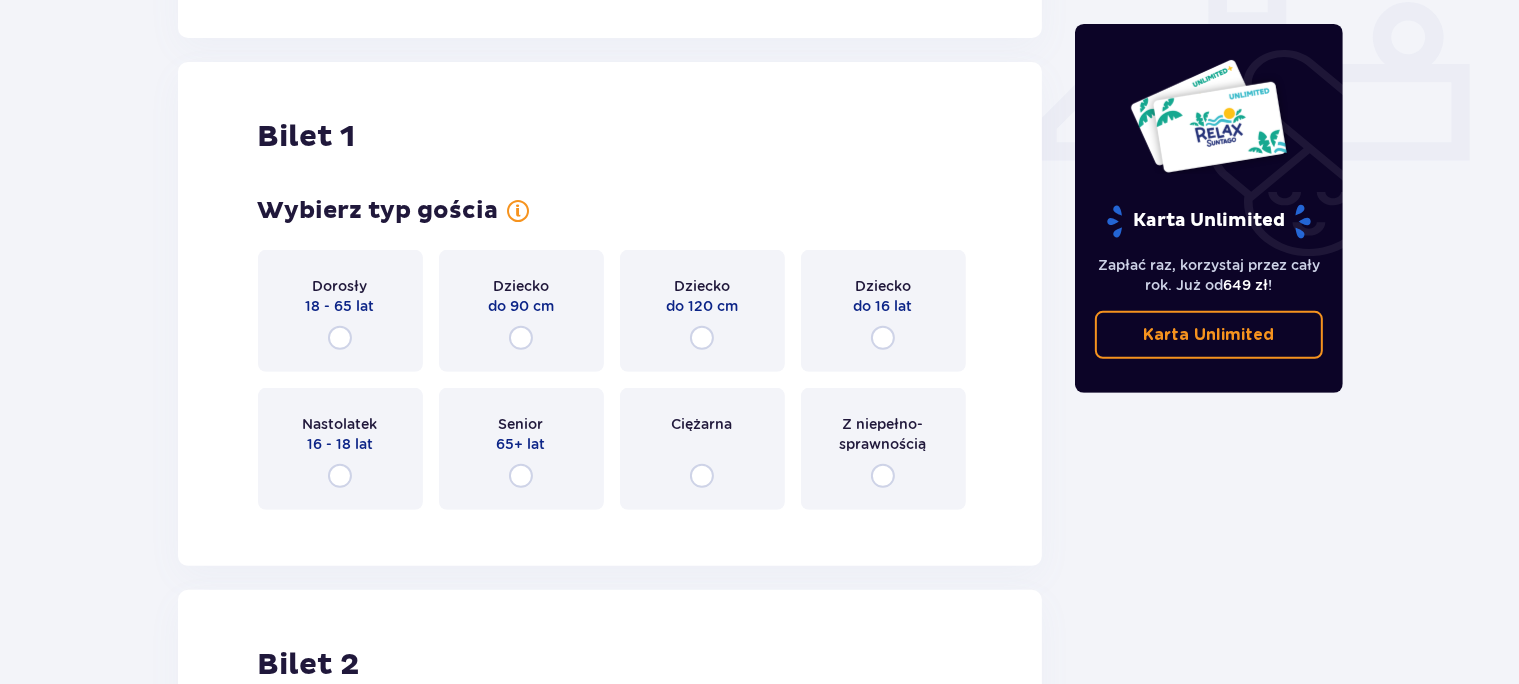 scroll, scrollTop: 908, scrollLeft: 0, axis: vertical 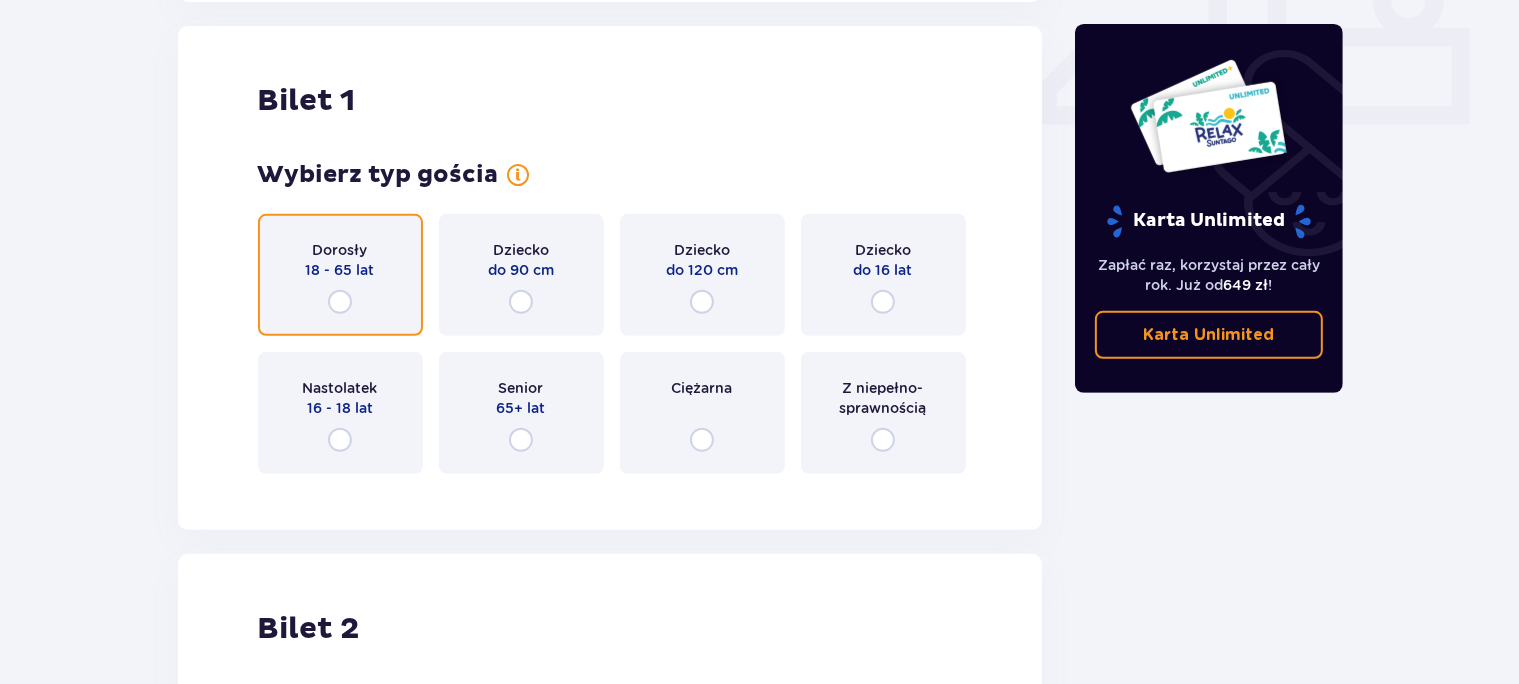 click at bounding box center [340, 302] 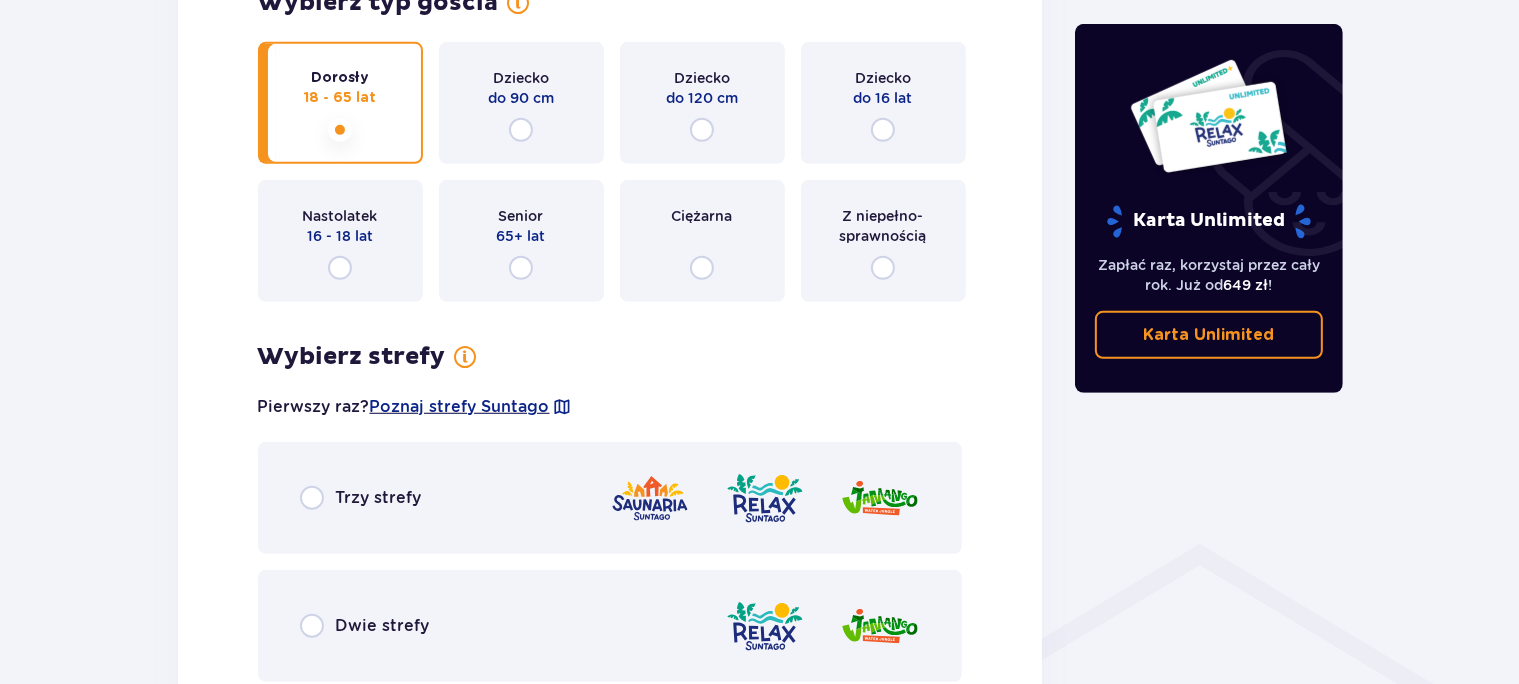 scroll, scrollTop: 1291, scrollLeft: 0, axis: vertical 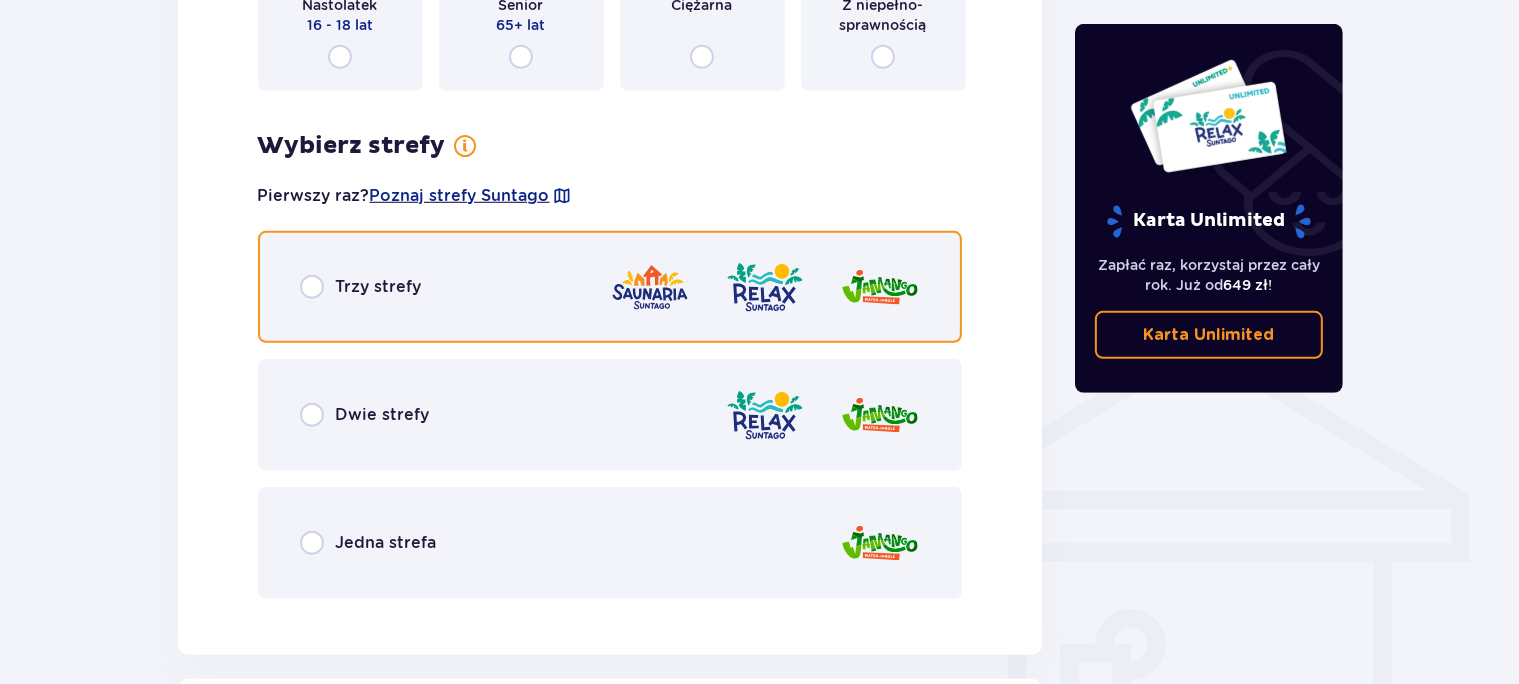 click at bounding box center (312, 287) 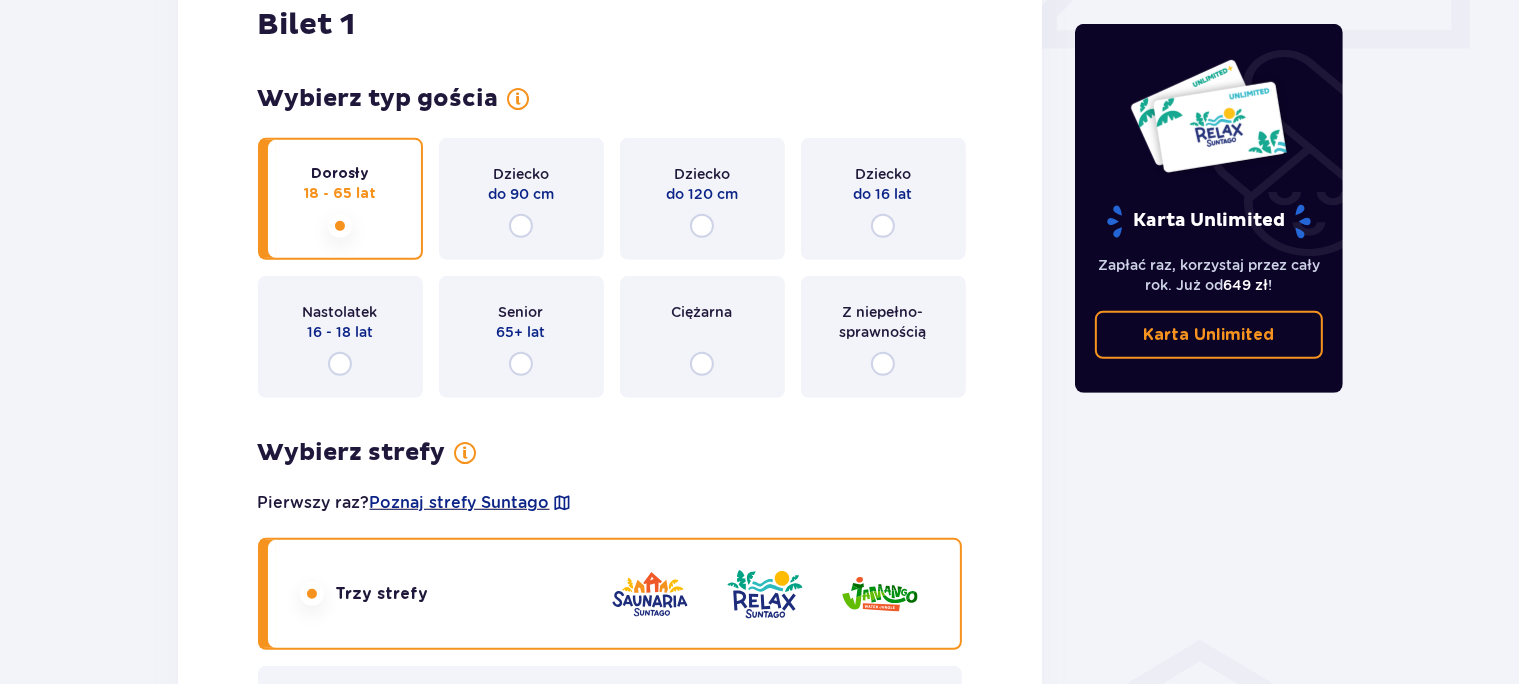 scroll, scrollTop: 954, scrollLeft: 0, axis: vertical 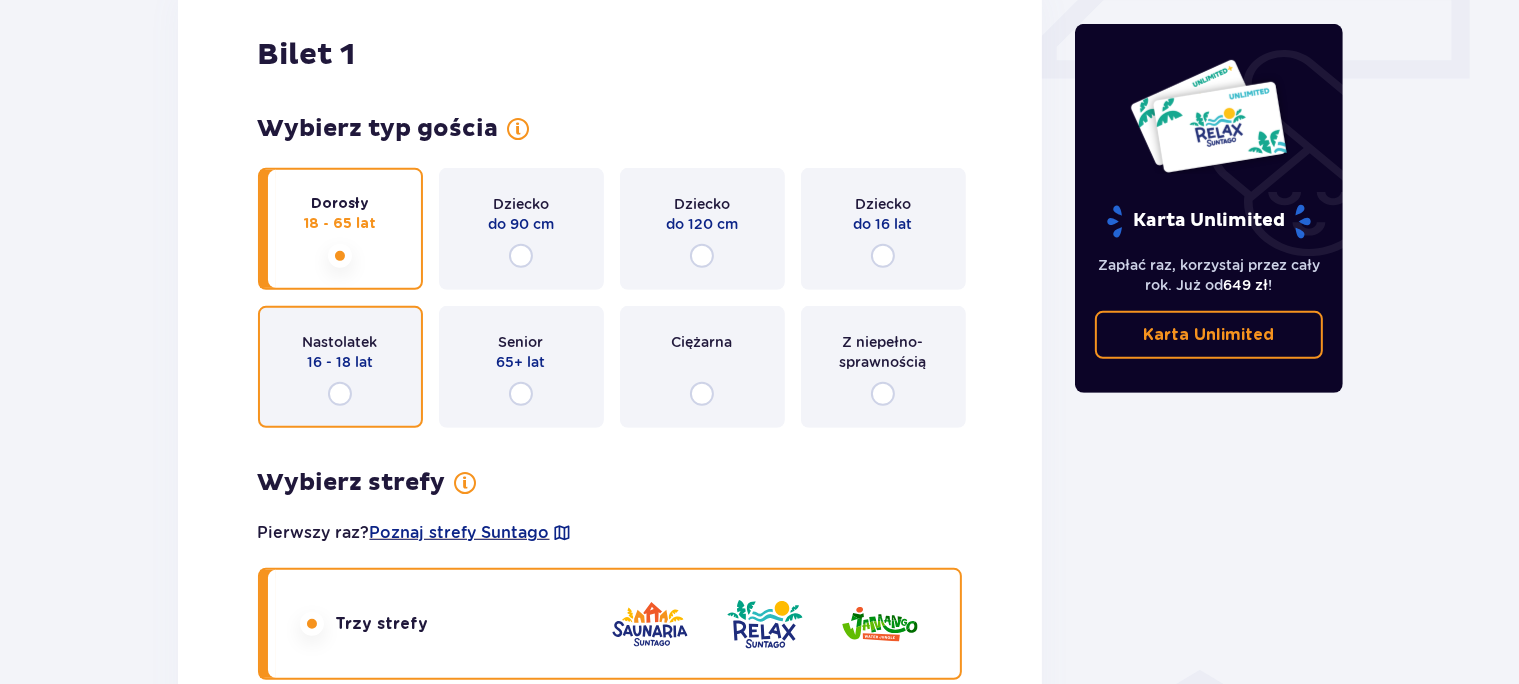 click at bounding box center (340, 394) 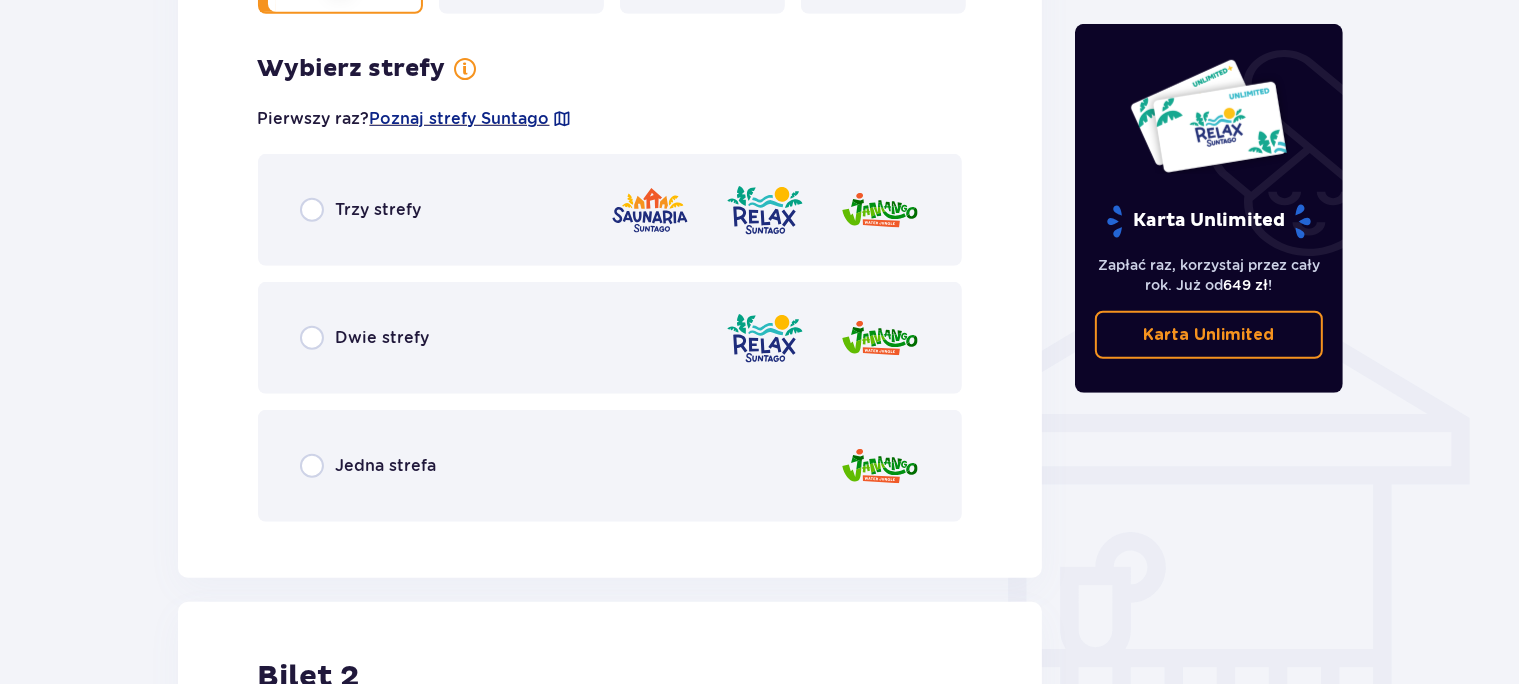 scroll, scrollTop: 1396, scrollLeft: 0, axis: vertical 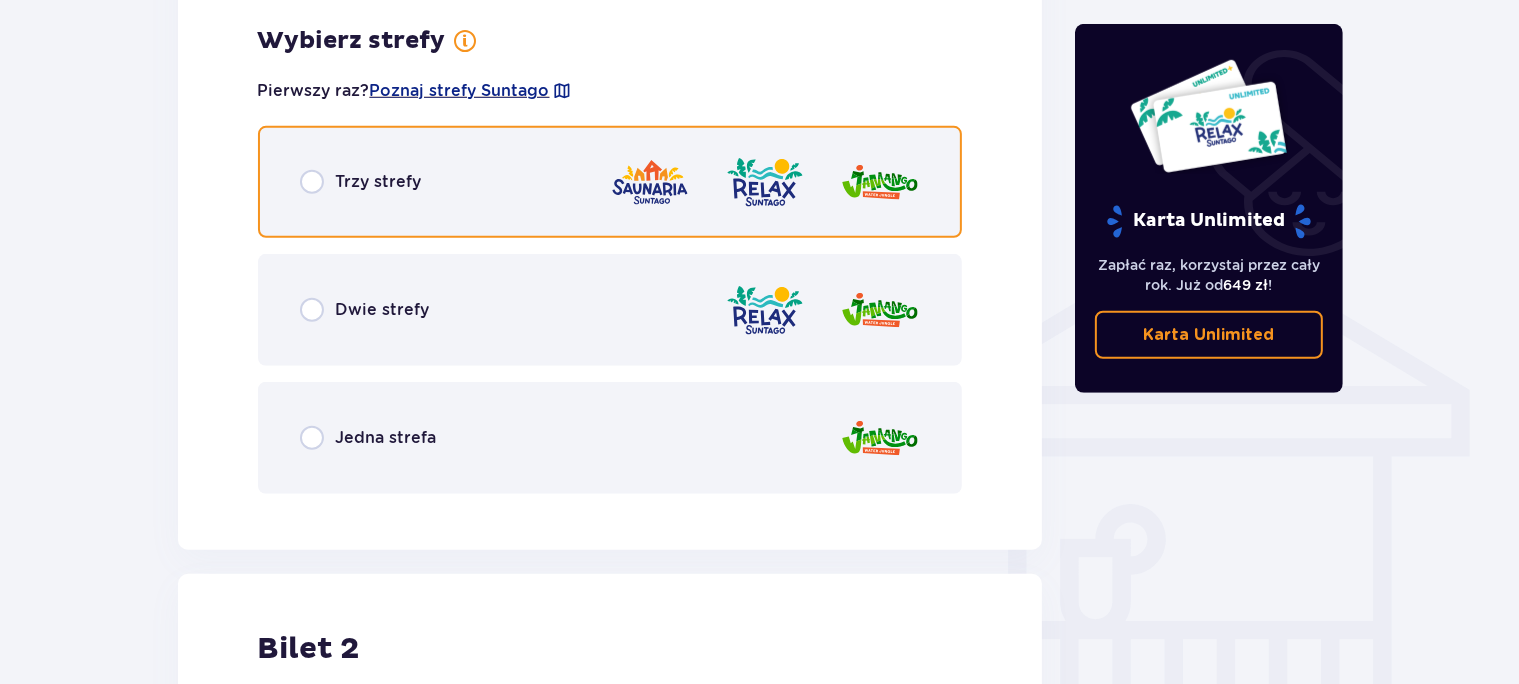 click at bounding box center (312, 182) 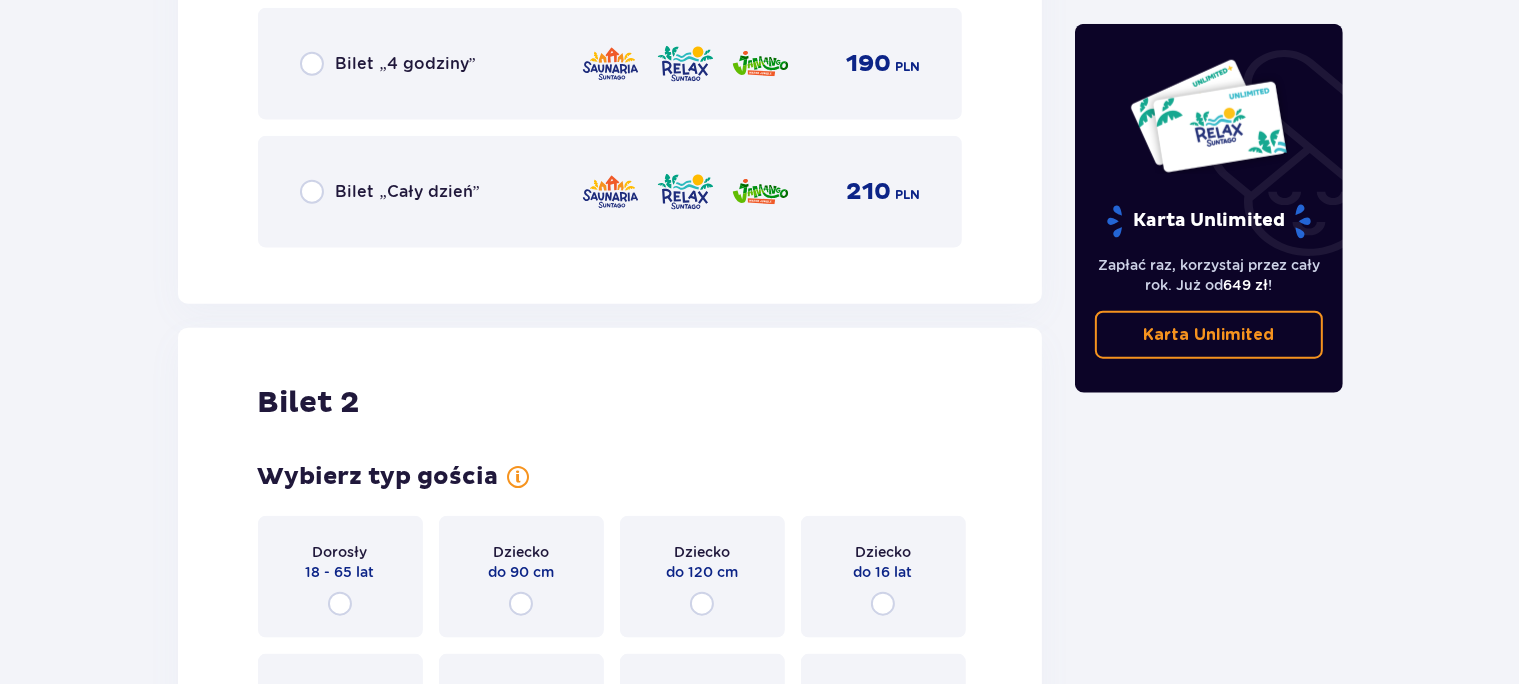 scroll, scrollTop: 2534, scrollLeft: 0, axis: vertical 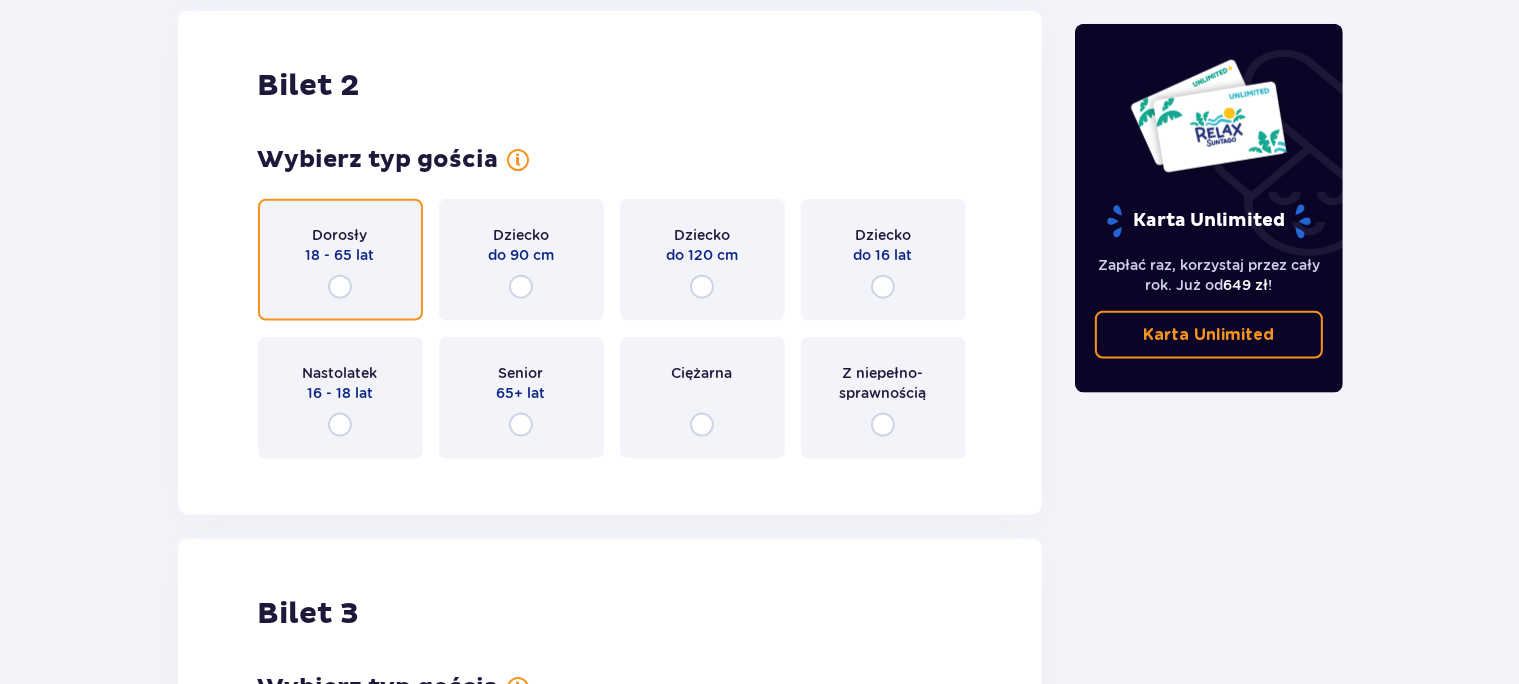 click at bounding box center [340, 287] 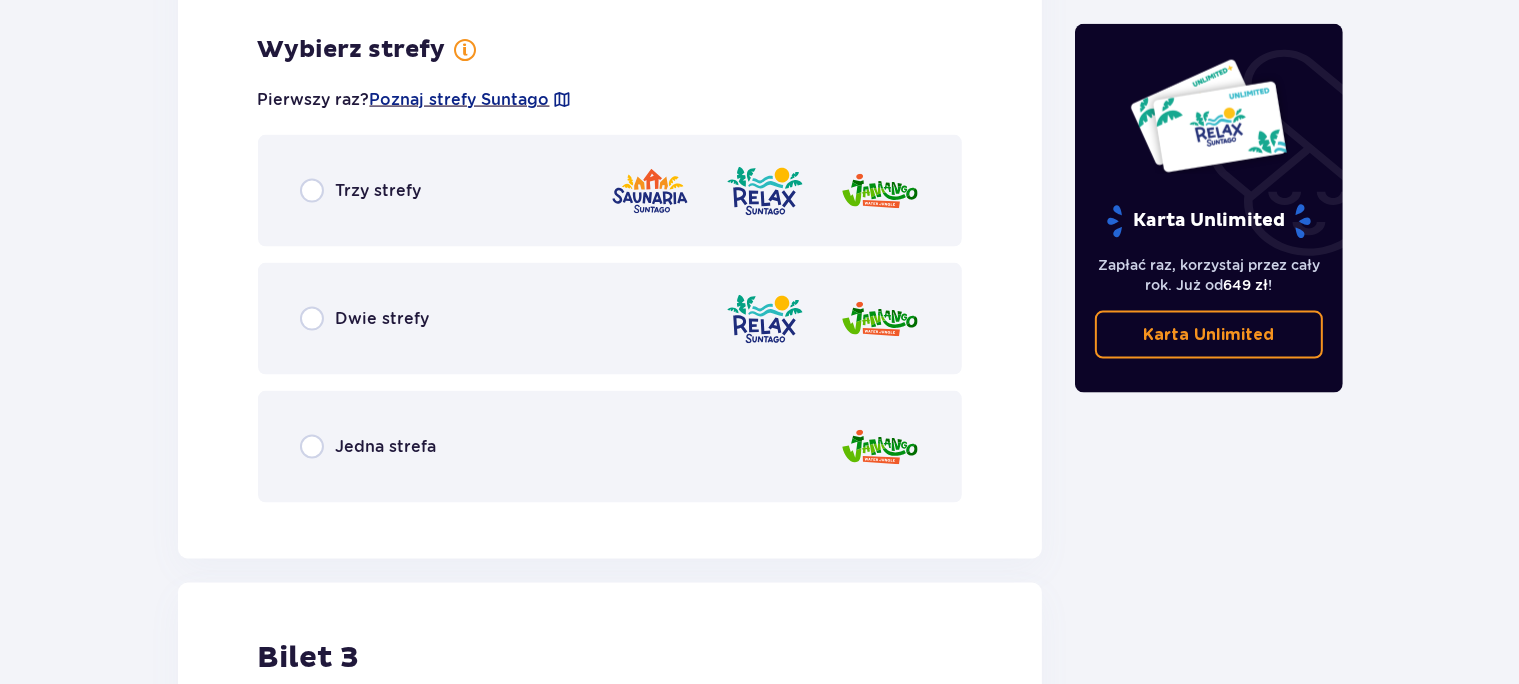 scroll, scrollTop: 3007, scrollLeft: 0, axis: vertical 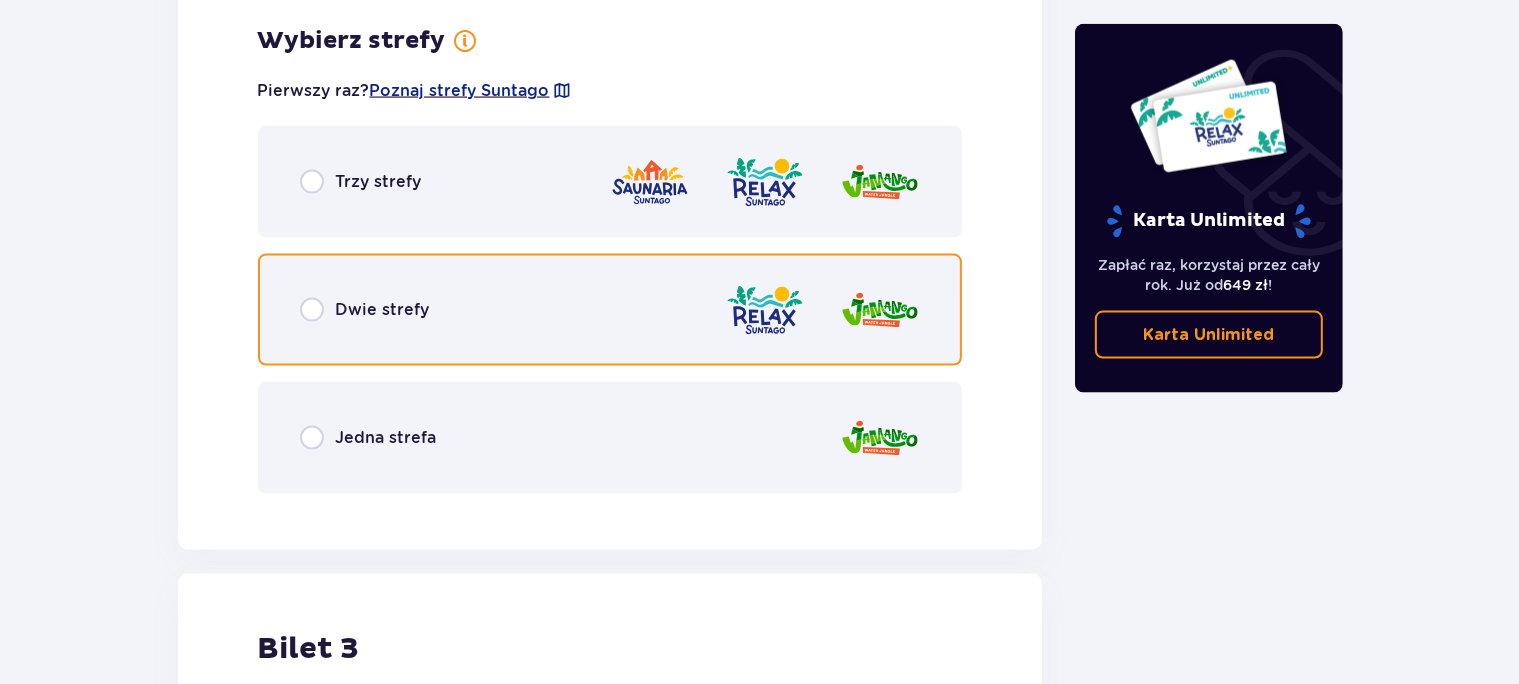 click at bounding box center [312, 310] 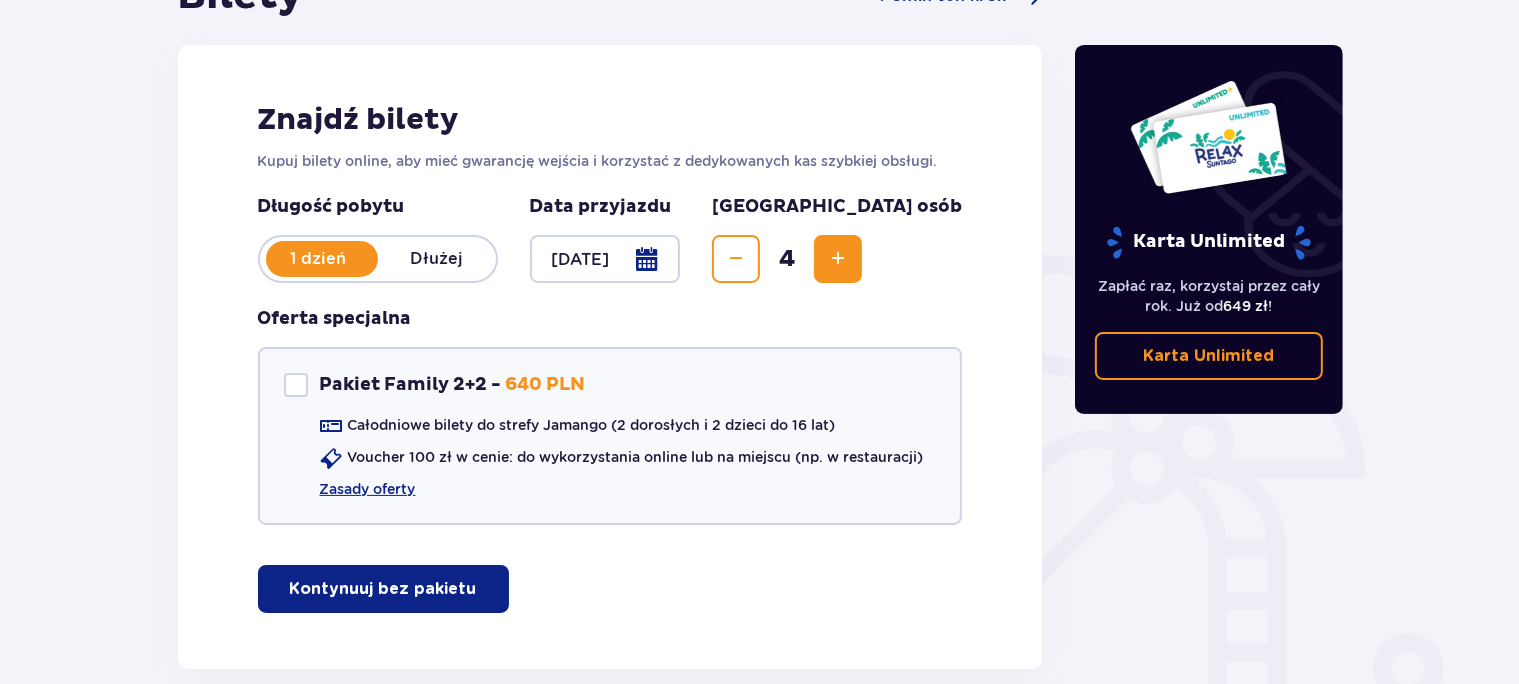 scroll, scrollTop: 0, scrollLeft: 0, axis: both 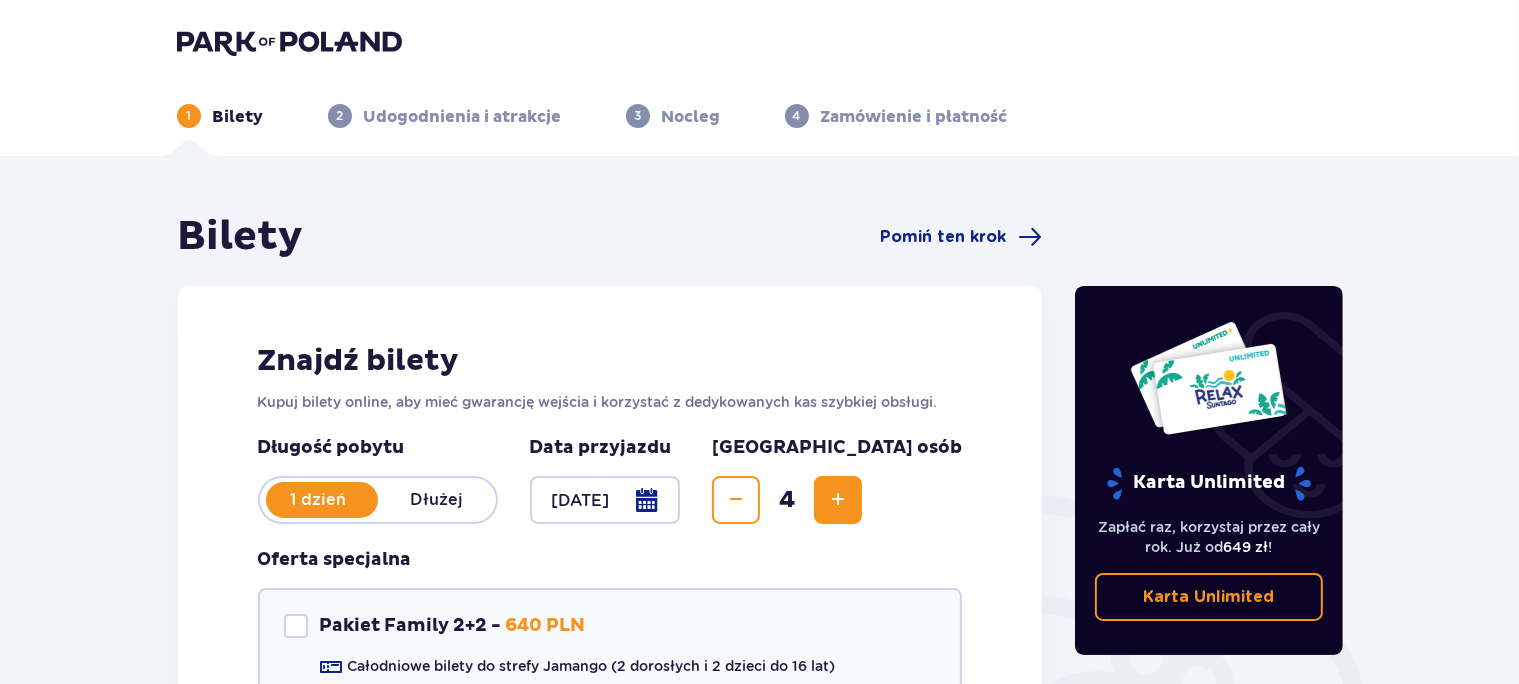 click at bounding box center (289, 42) 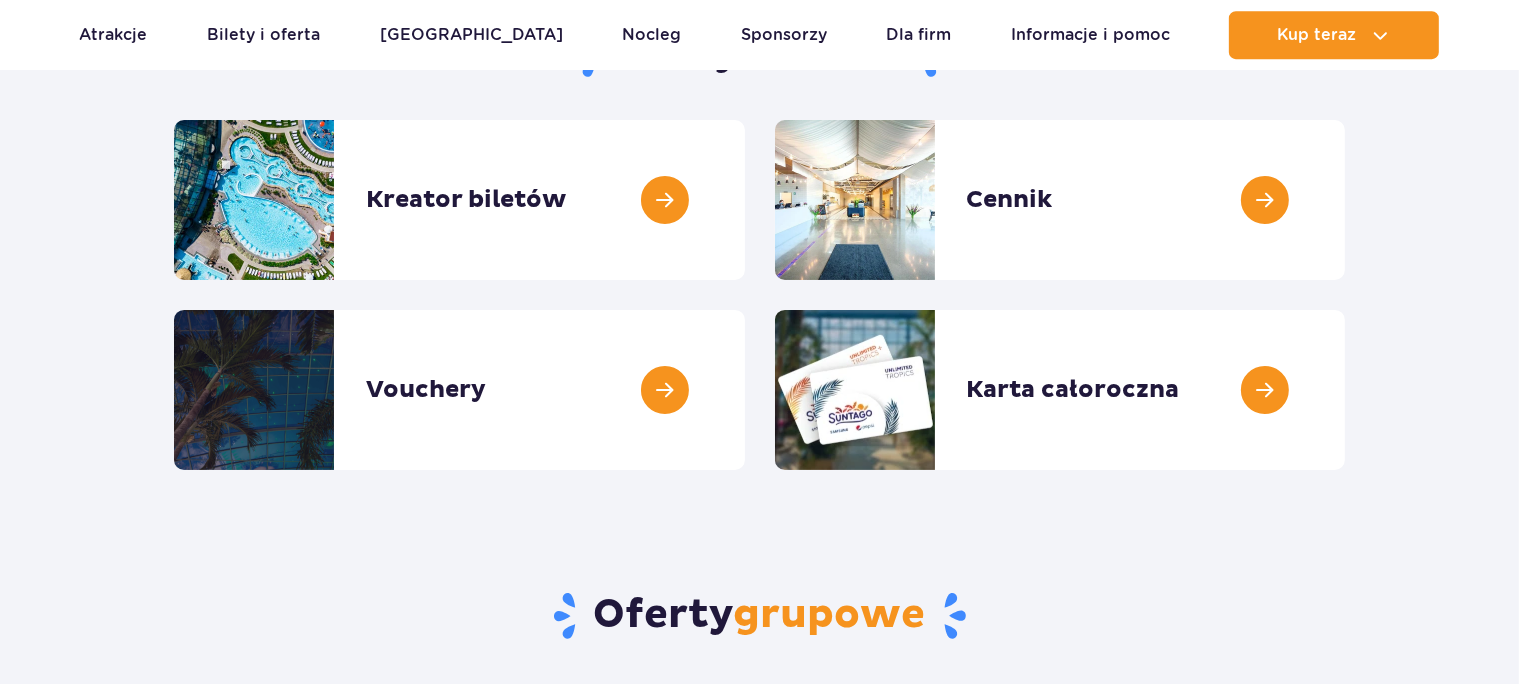 scroll, scrollTop: 105, scrollLeft: 0, axis: vertical 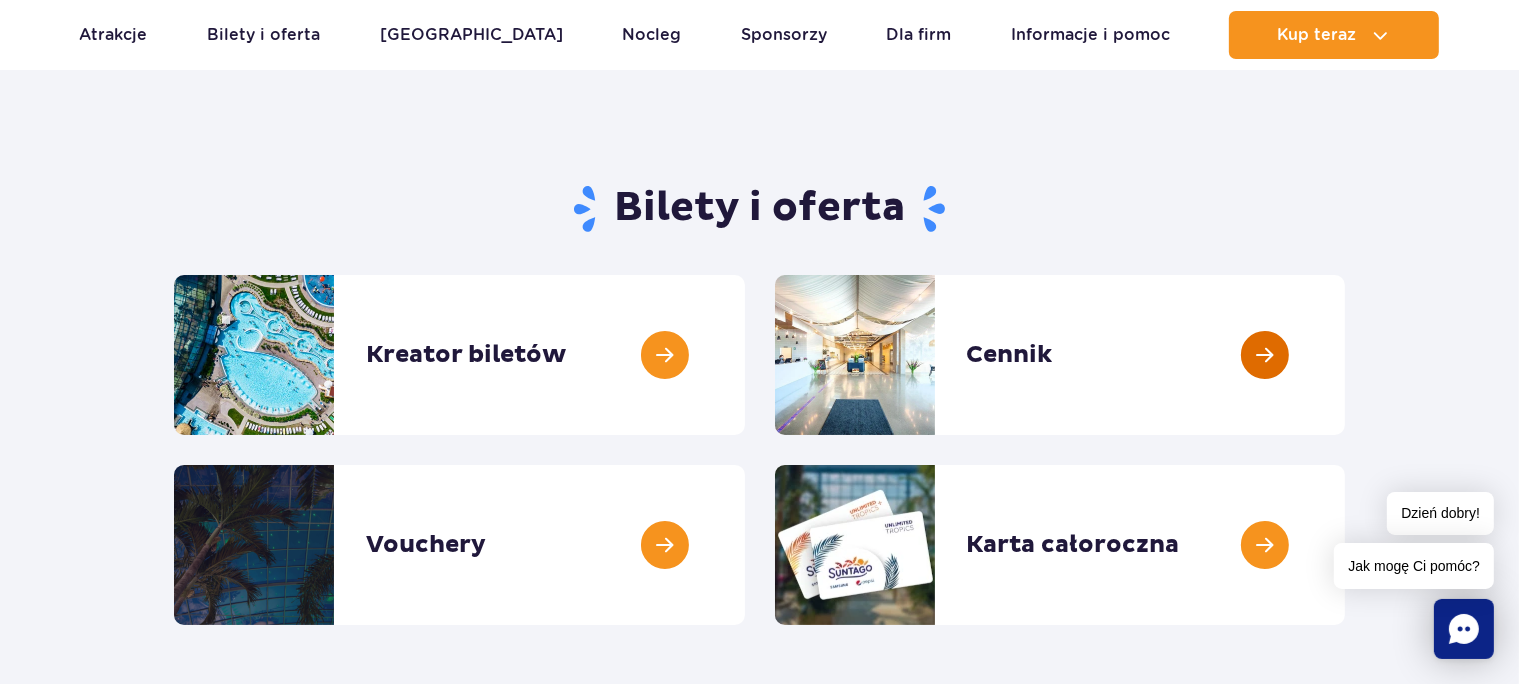 click at bounding box center (1345, 355) 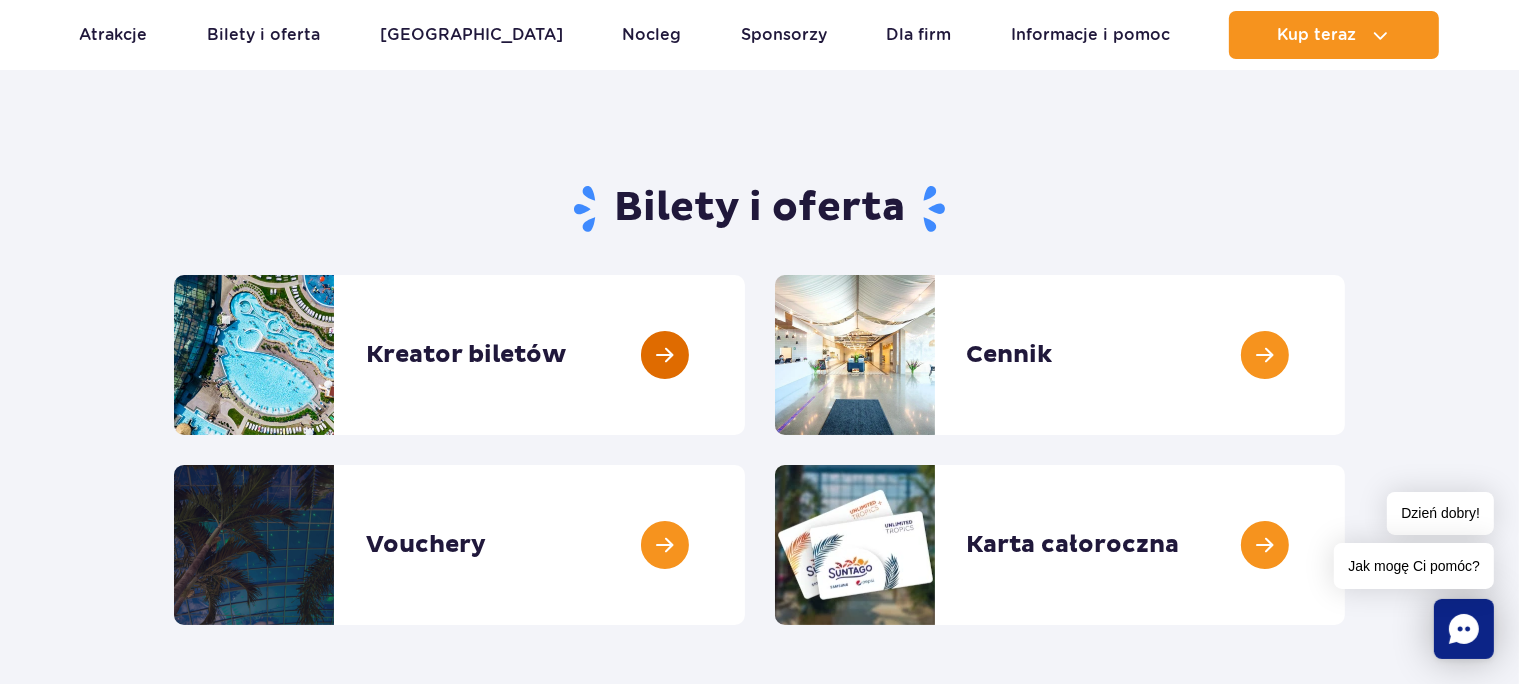 click at bounding box center [745, 355] 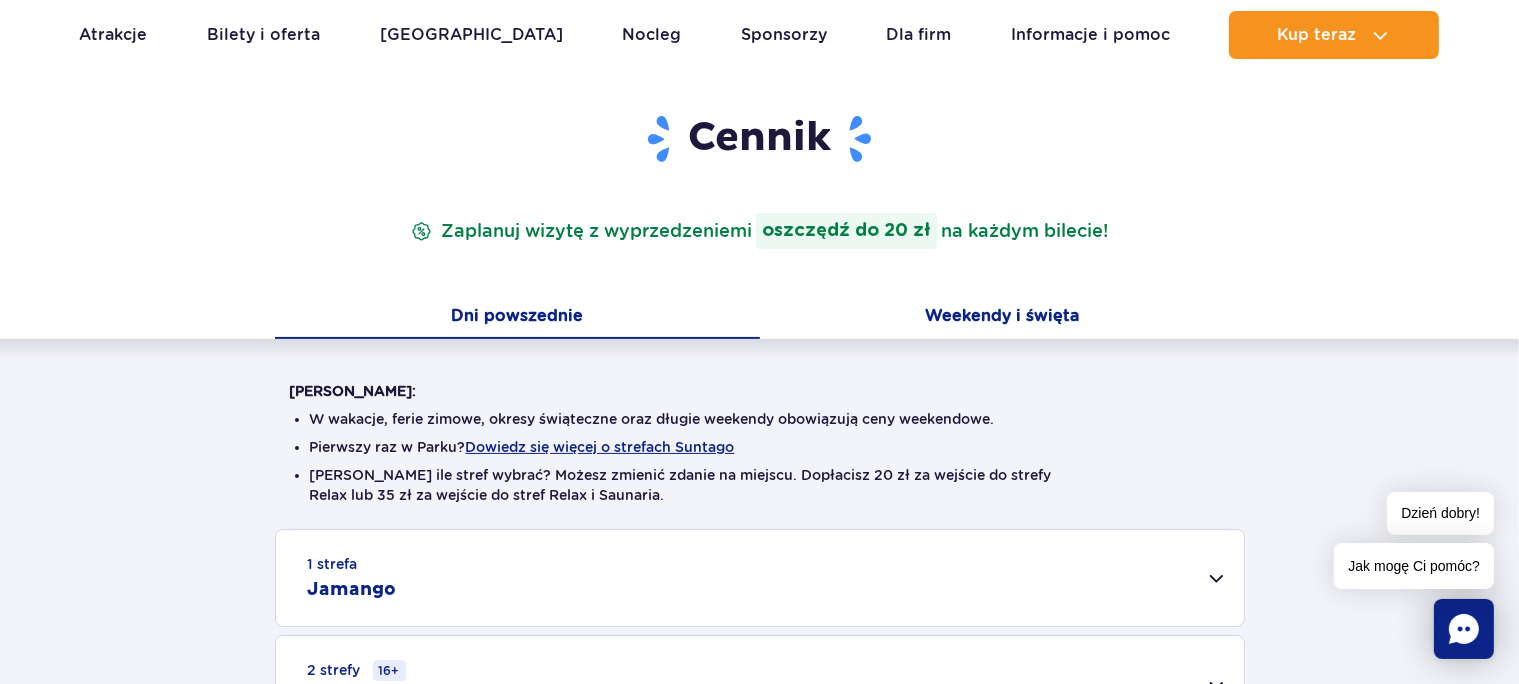 click on "Weekendy i święta" at bounding box center [1002, 318] 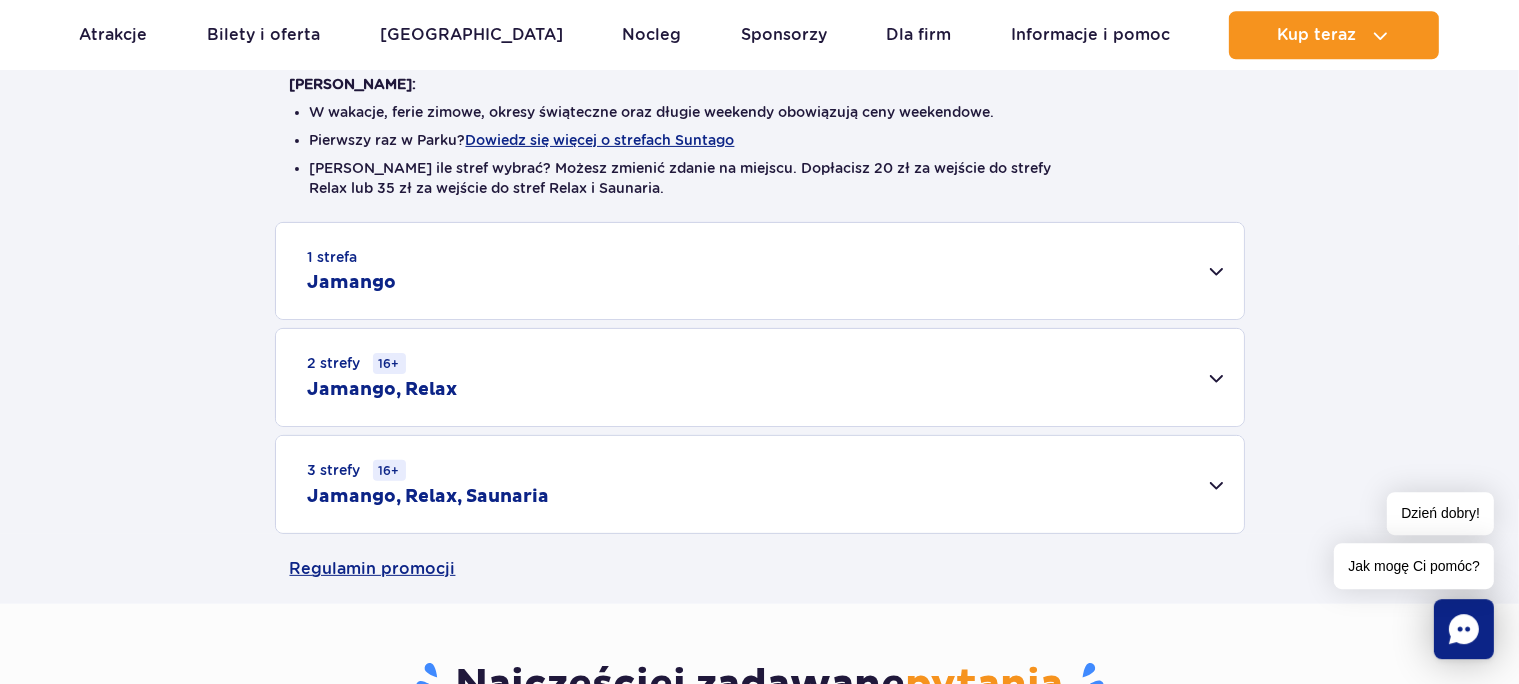scroll, scrollTop: 633, scrollLeft: 0, axis: vertical 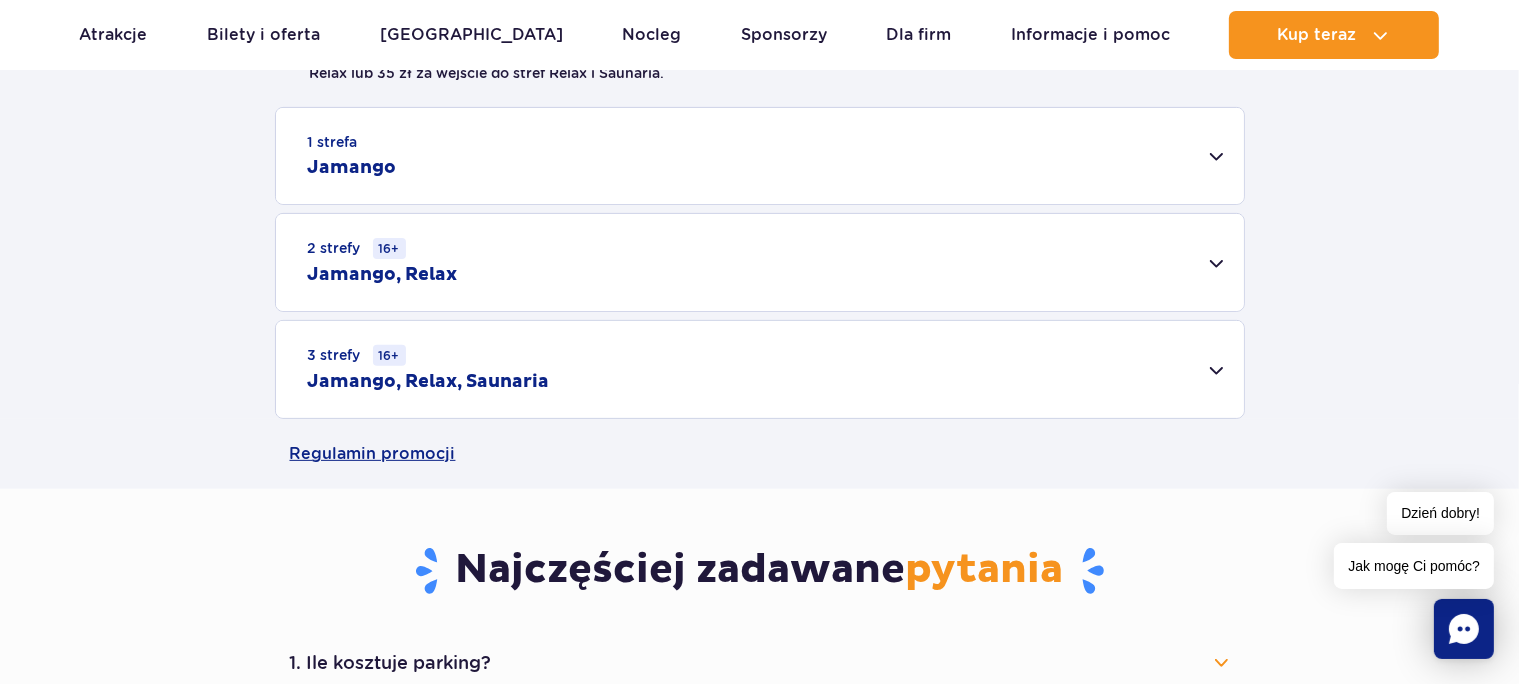 click on "3 strefy  16+
Jamango, Relax, Saunaria" at bounding box center (760, 369) 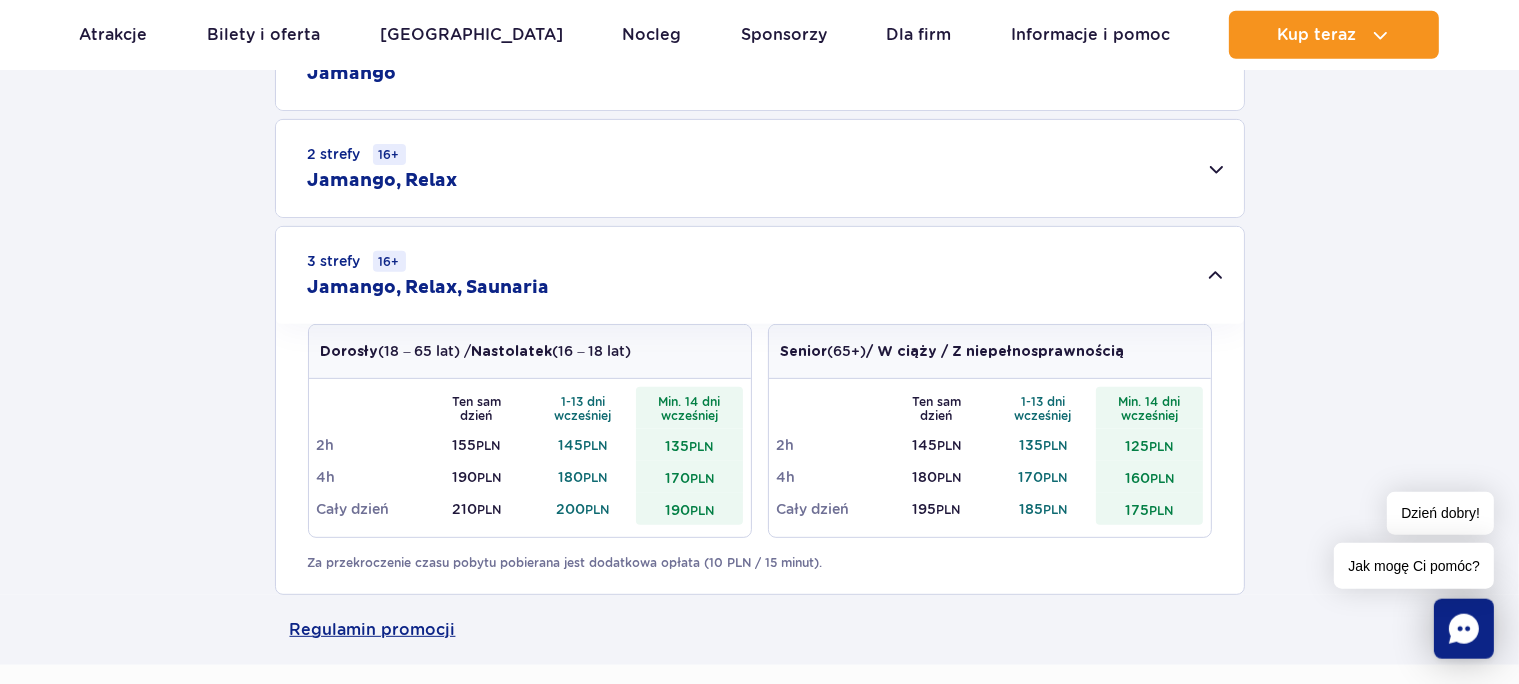 scroll, scrollTop: 633, scrollLeft: 0, axis: vertical 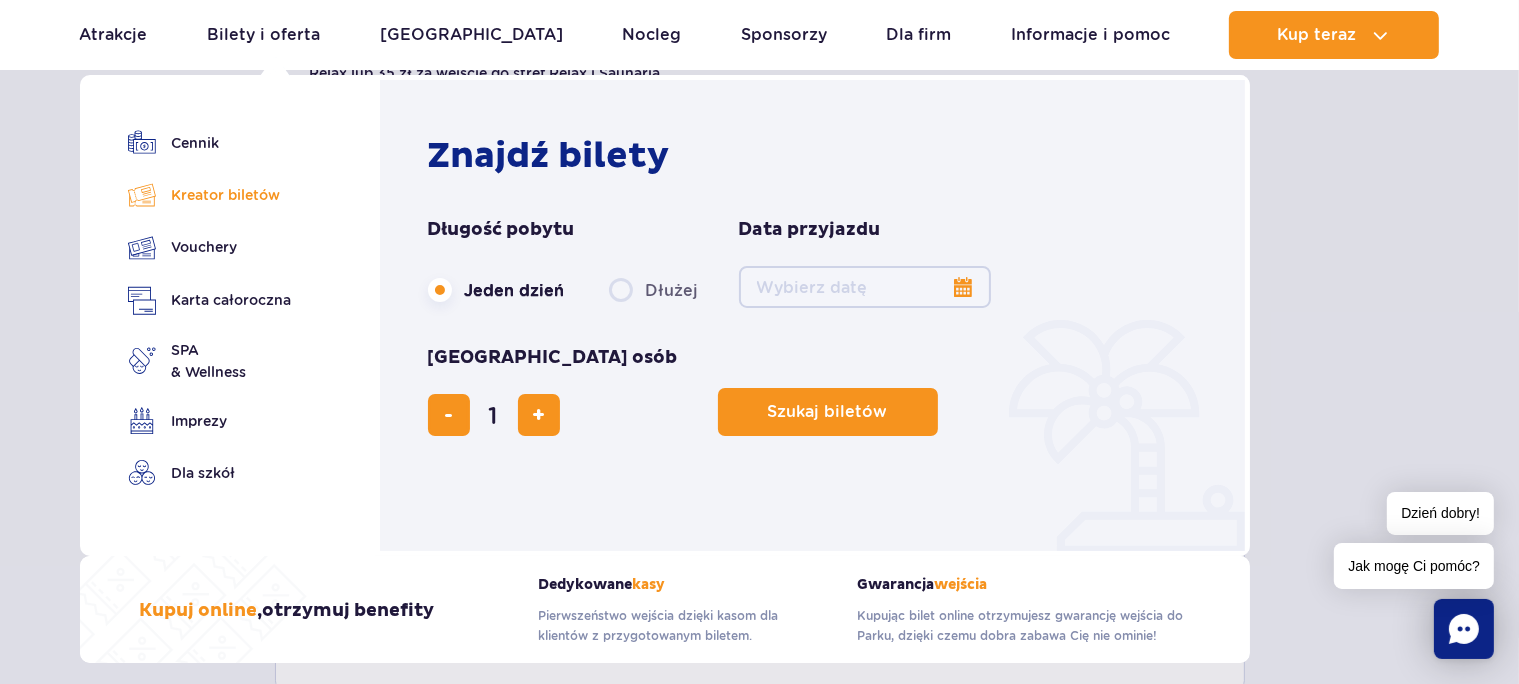 click on "Kreator biletów" at bounding box center [210, 195] 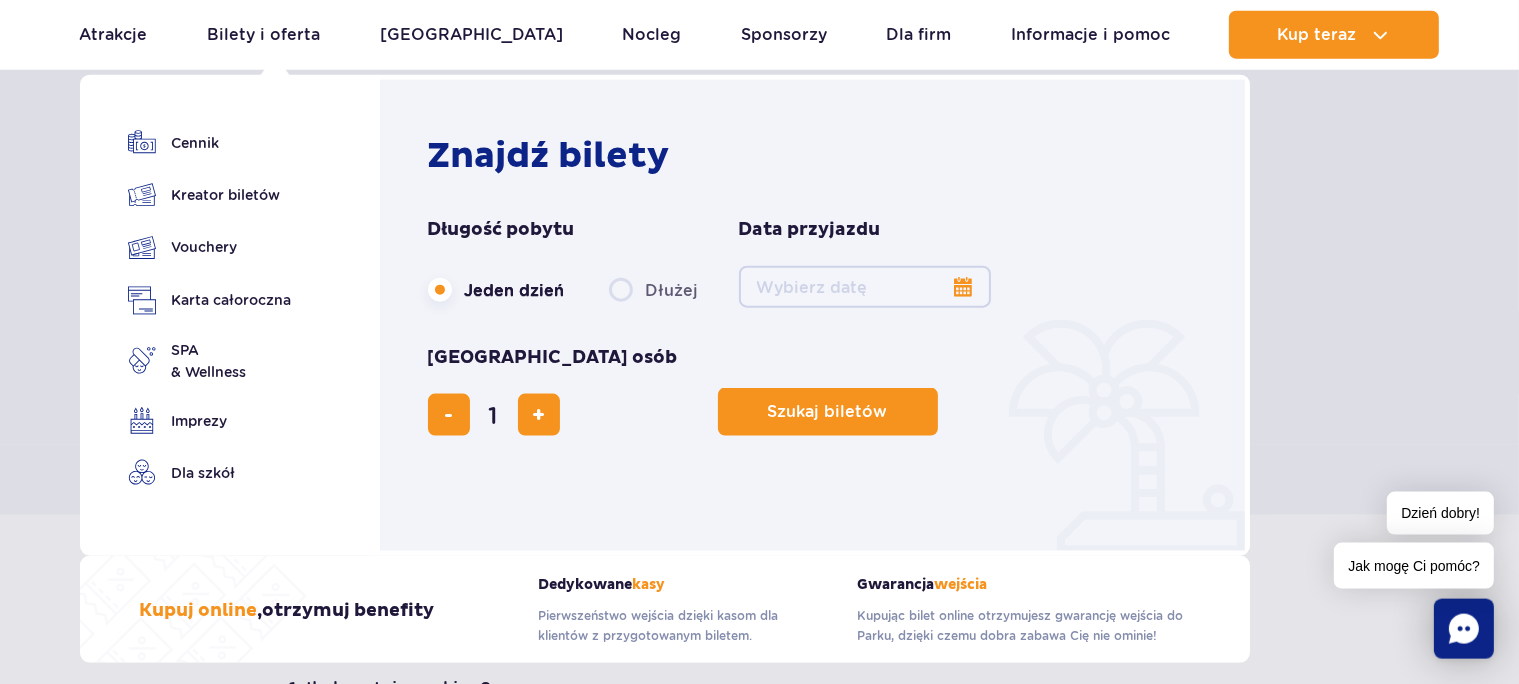 scroll, scrollTop: 950, scrollLeft: 0, axis: vertical 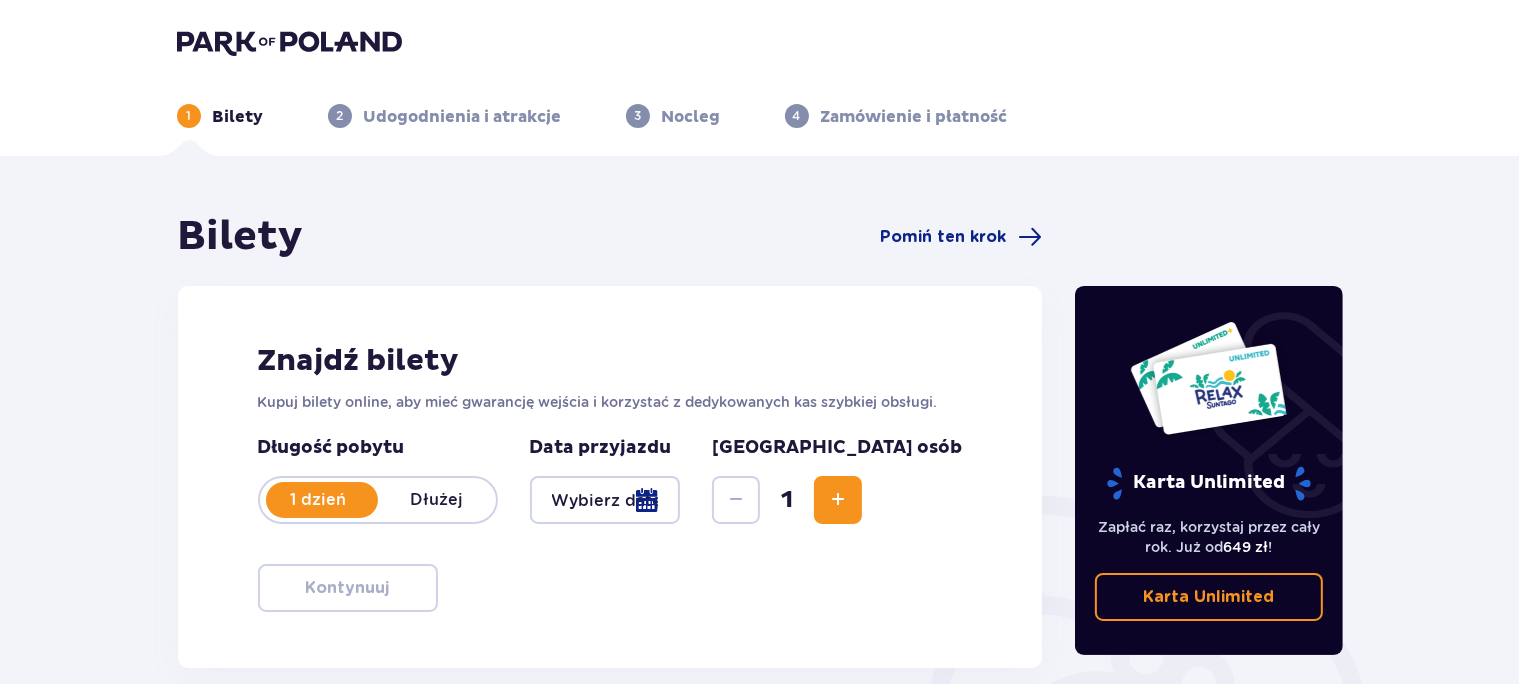 click at bounding box center (605, 500) 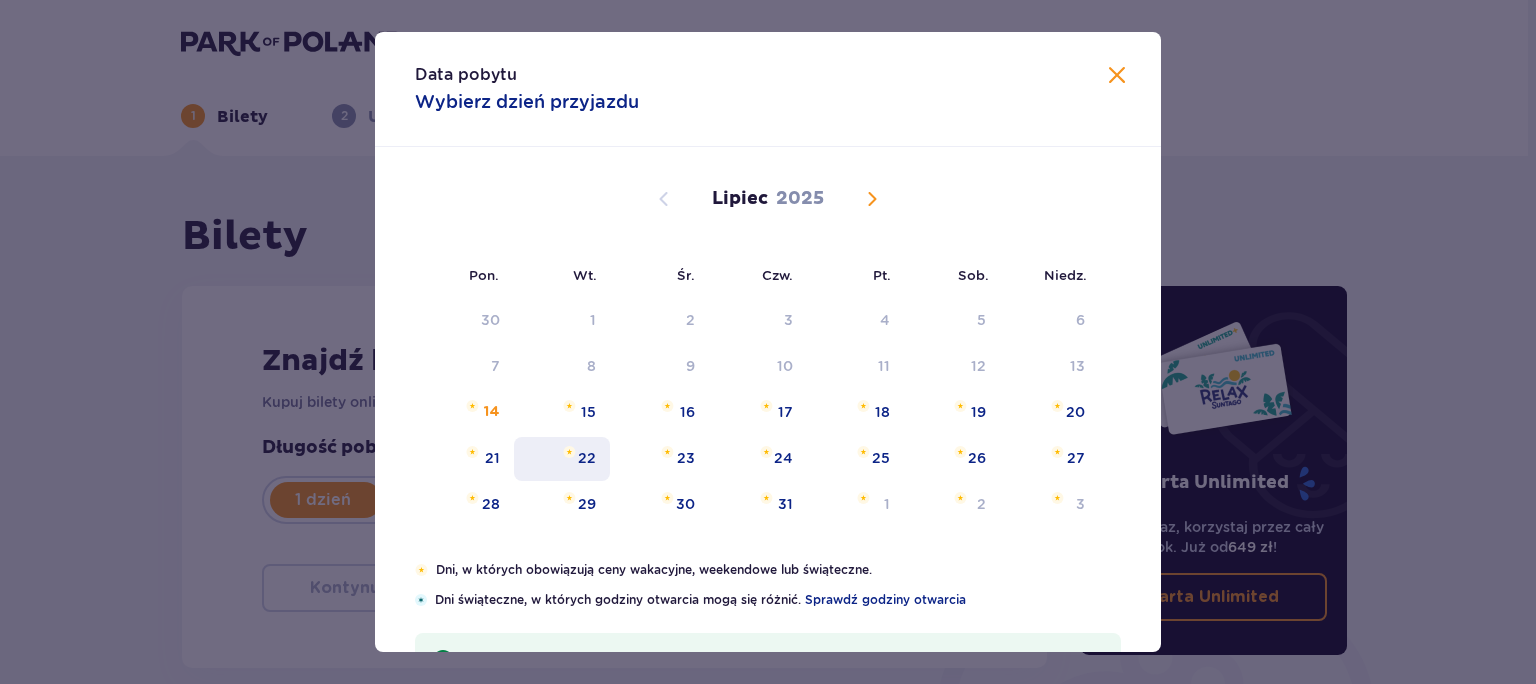 click on "22" at bounding box center [562, 459] 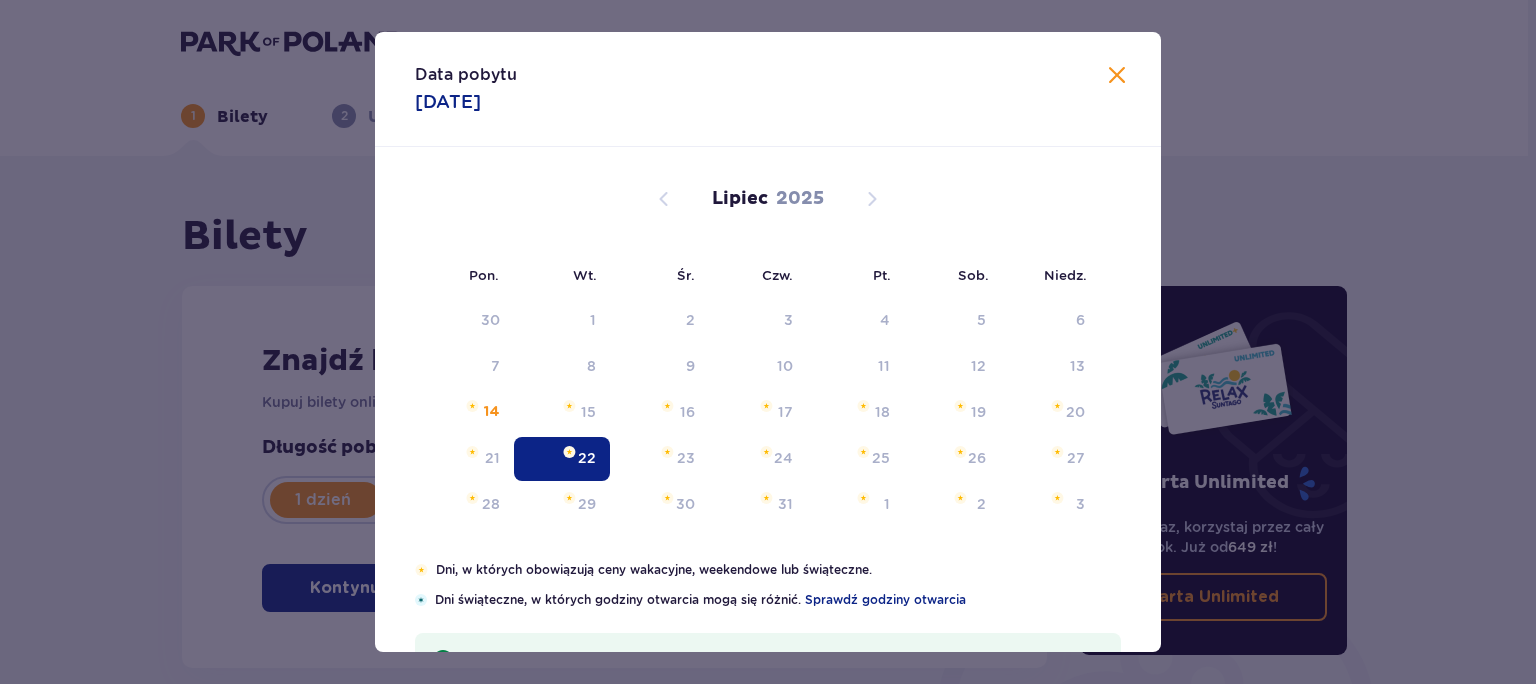 type on "[DATE]" 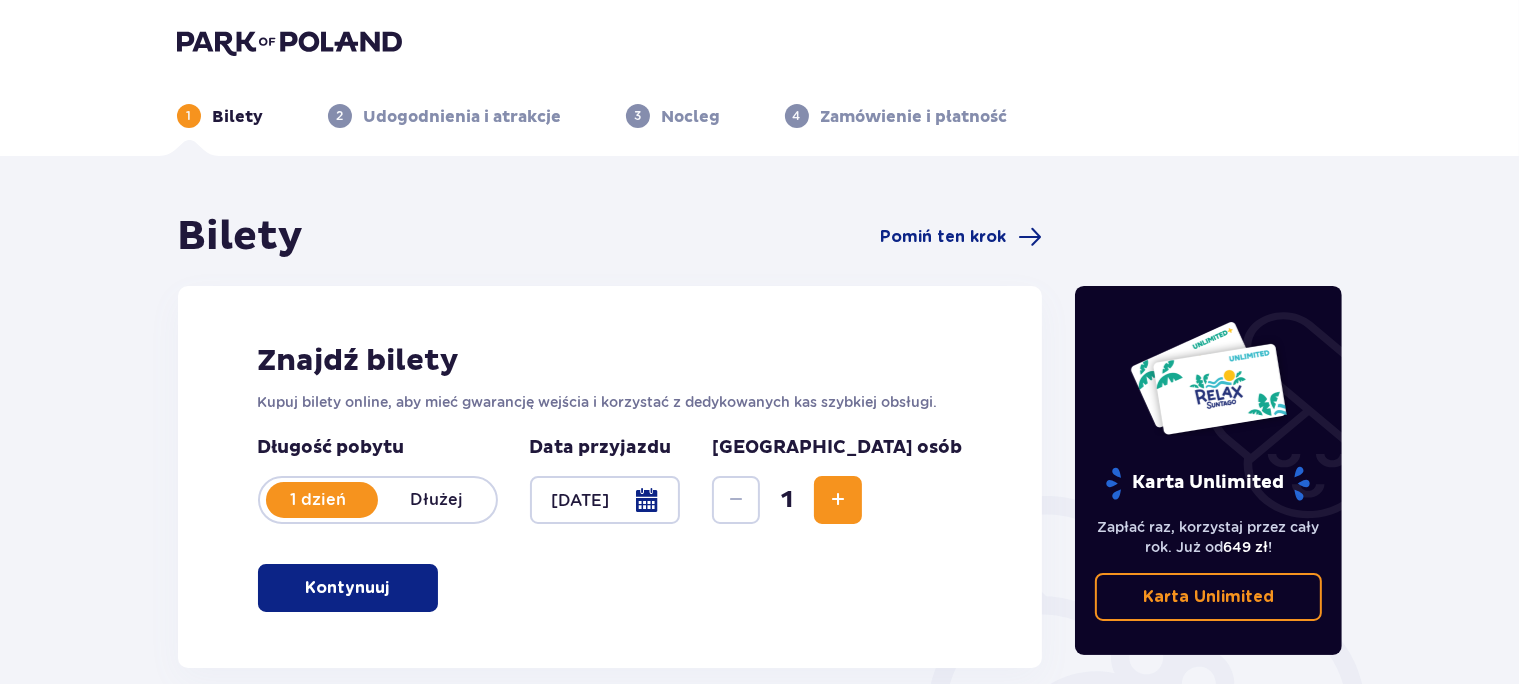 click on "Data przyjazdu" at bounding box center [601, 448] 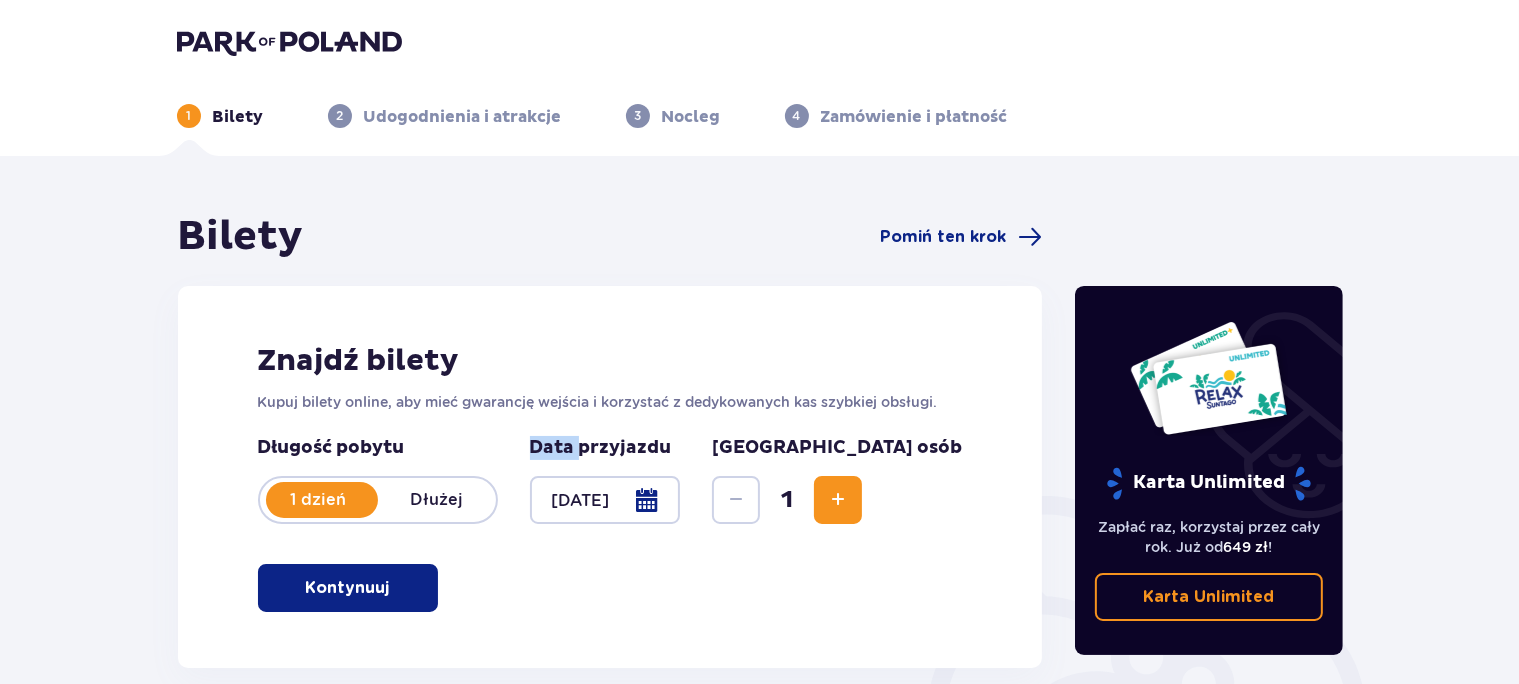 scroll, scrollTop: 316, scrollLeft: 0, axis: vertical 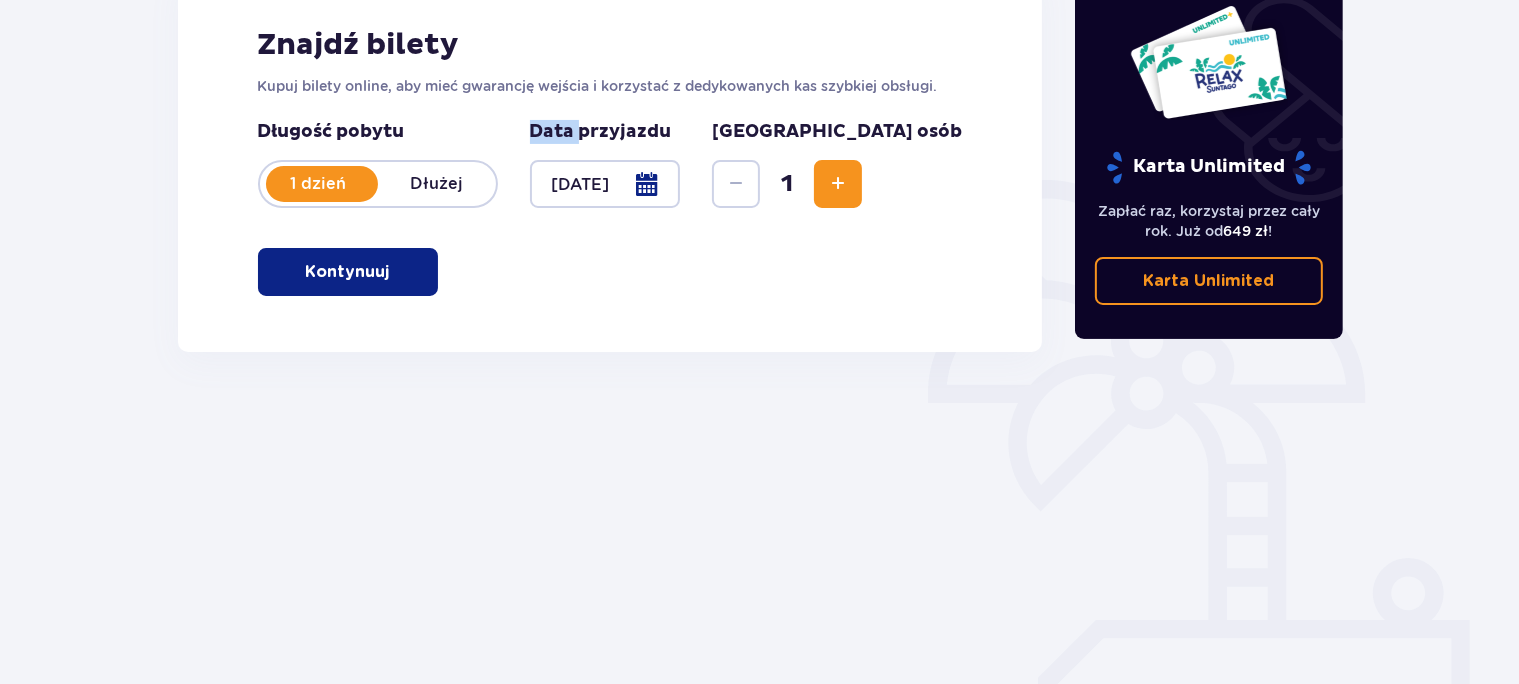 click on "Kontynuuj" at bounding box center [348, 272] 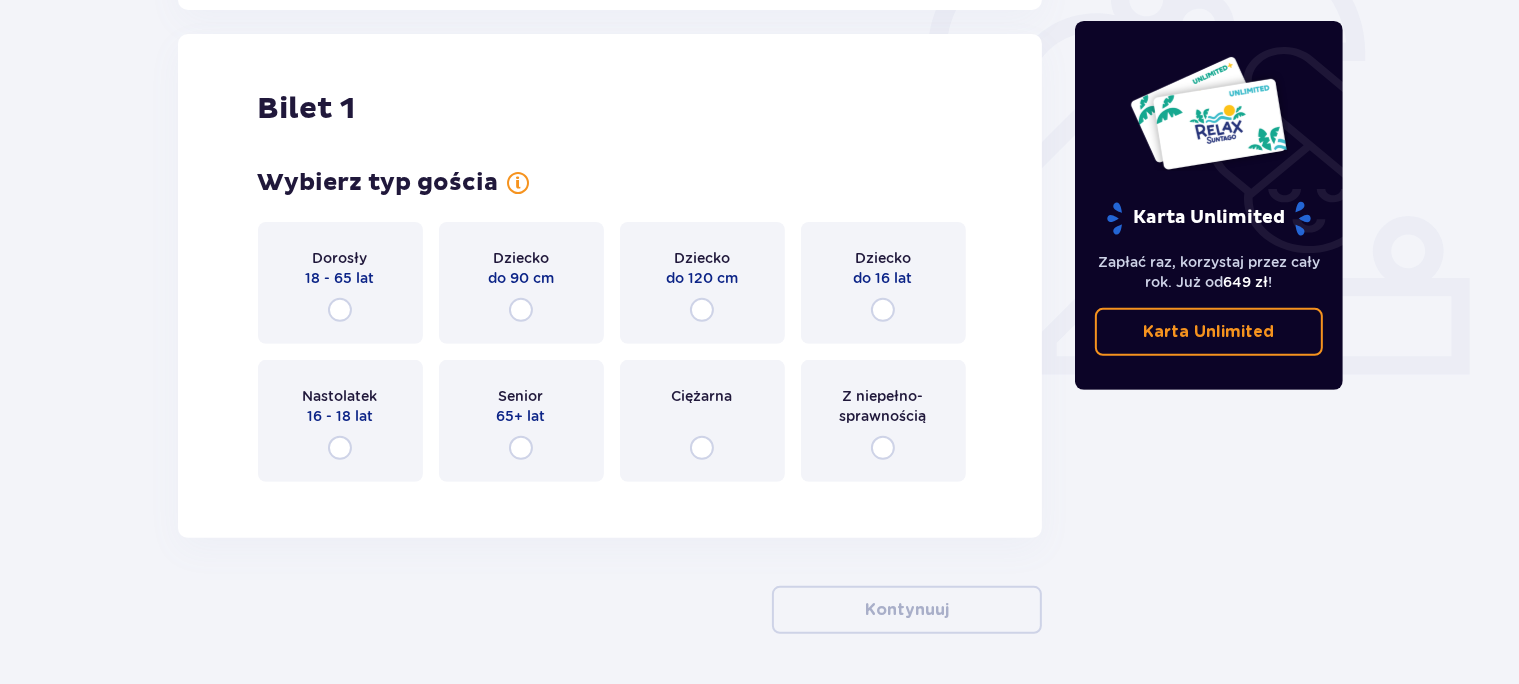scroll, scrollTop: 668, scrollLeft: 0, axis: vertical 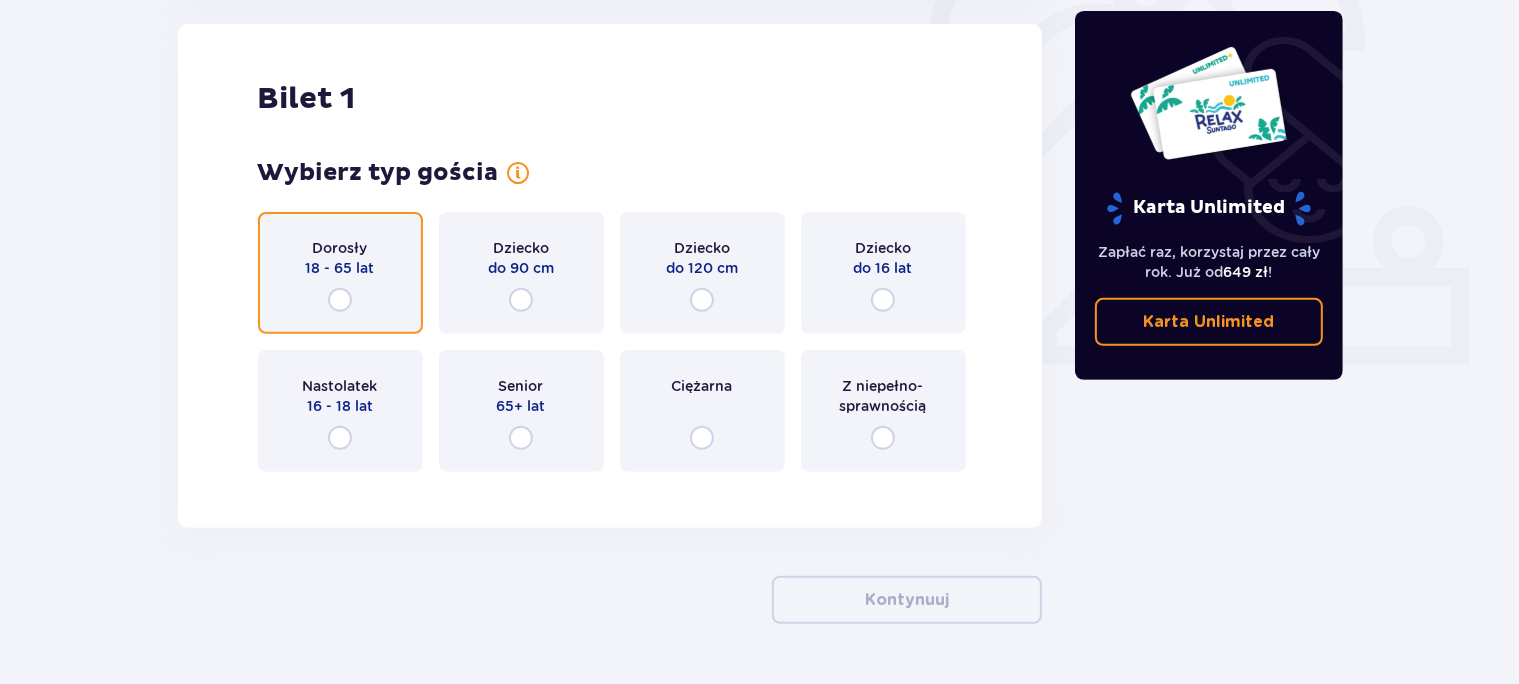 click at bounding box center [340, 300] 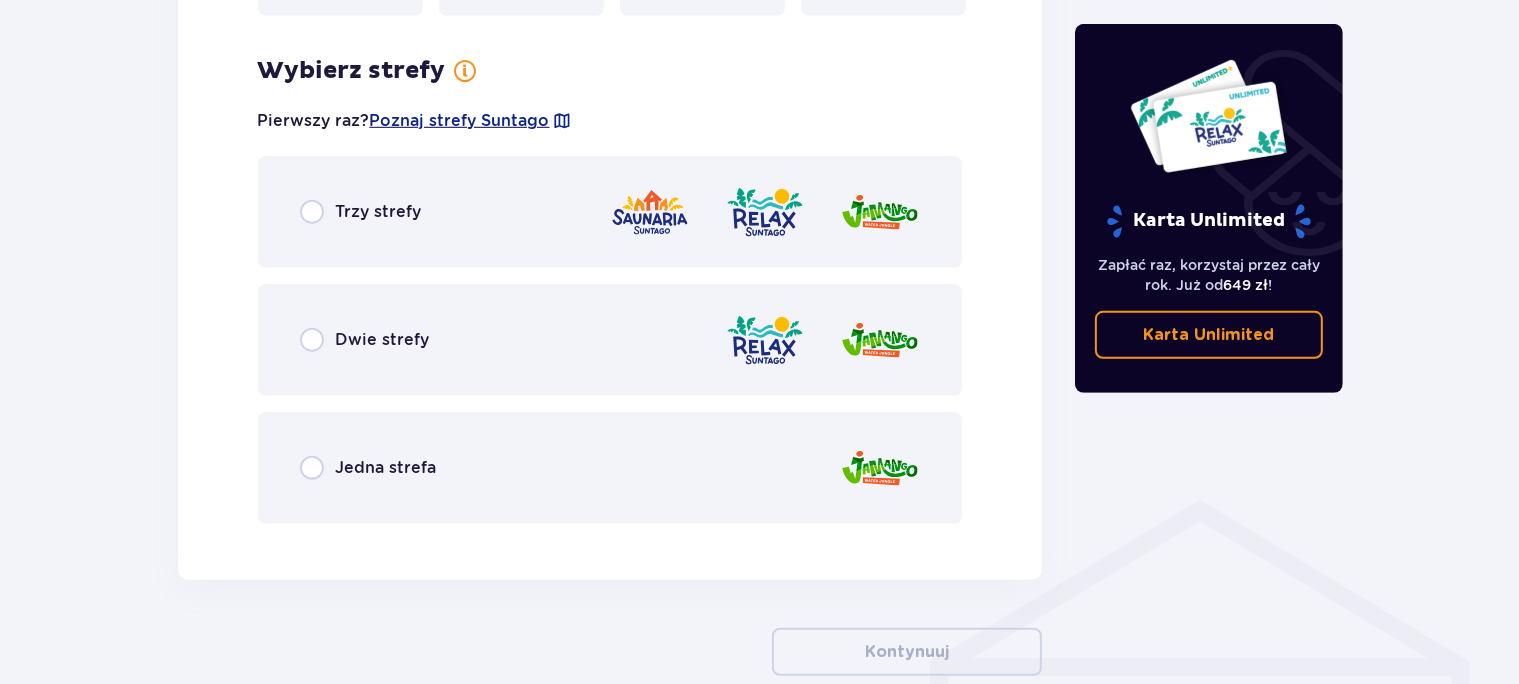 scroll, scrollTop: 1156, scrollLeft: 0, axis: vertical 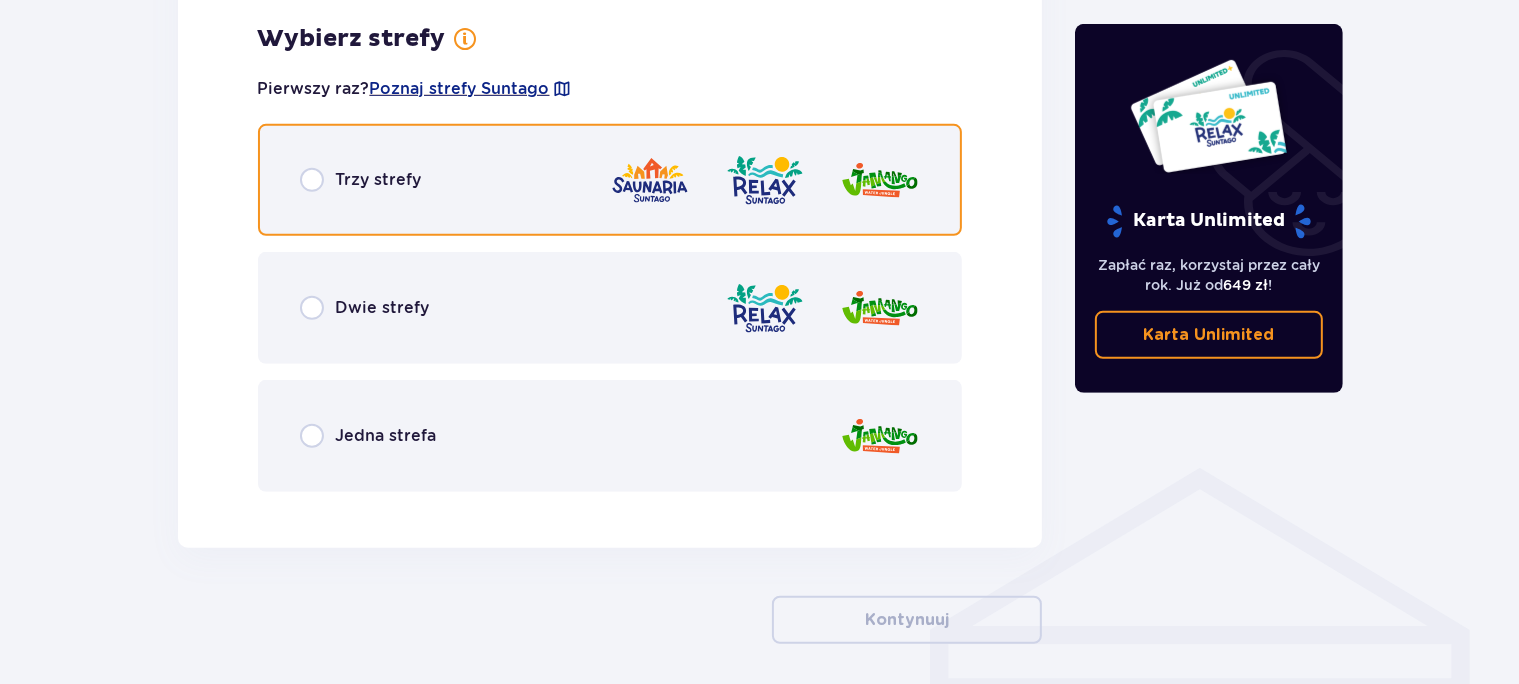 click at bounding box center [312, 180] 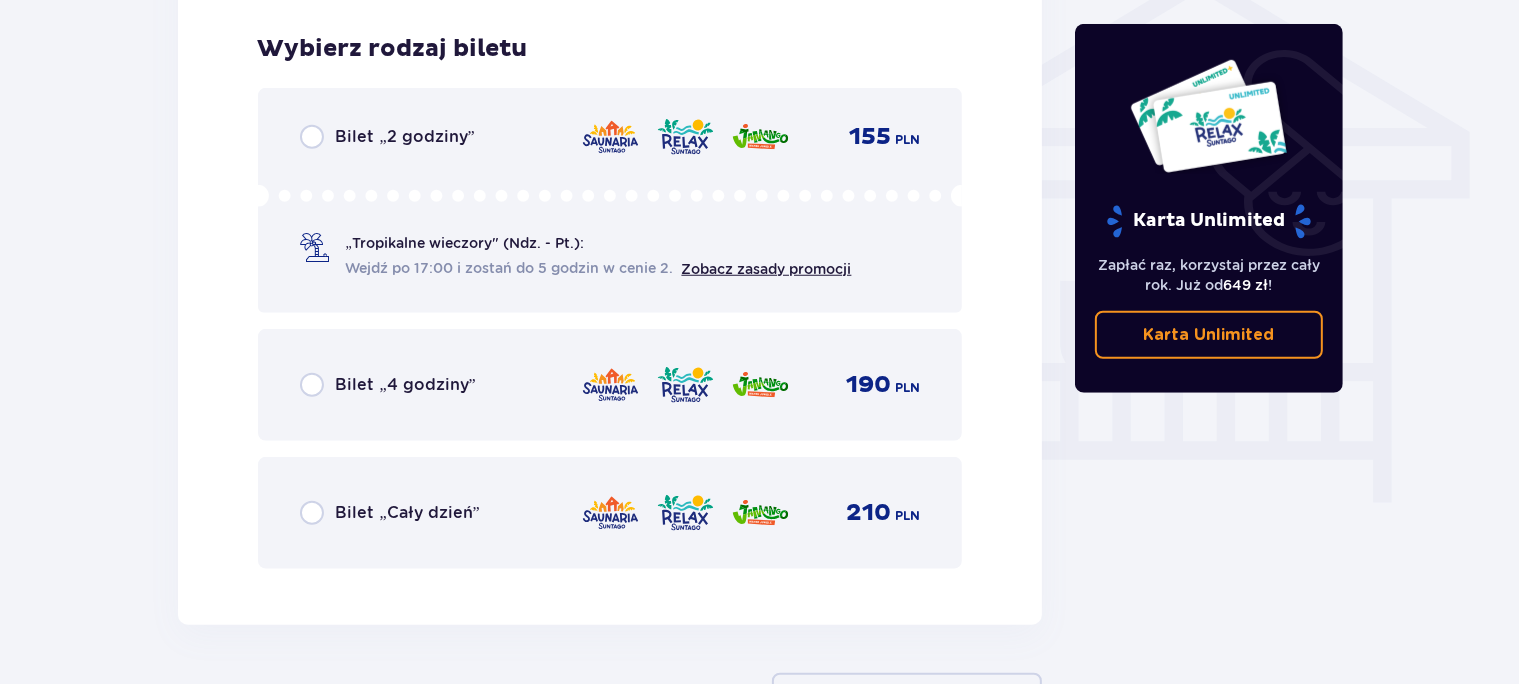 scroll, scrollTop: 1664, scrollLeft: 0, axis: vertical 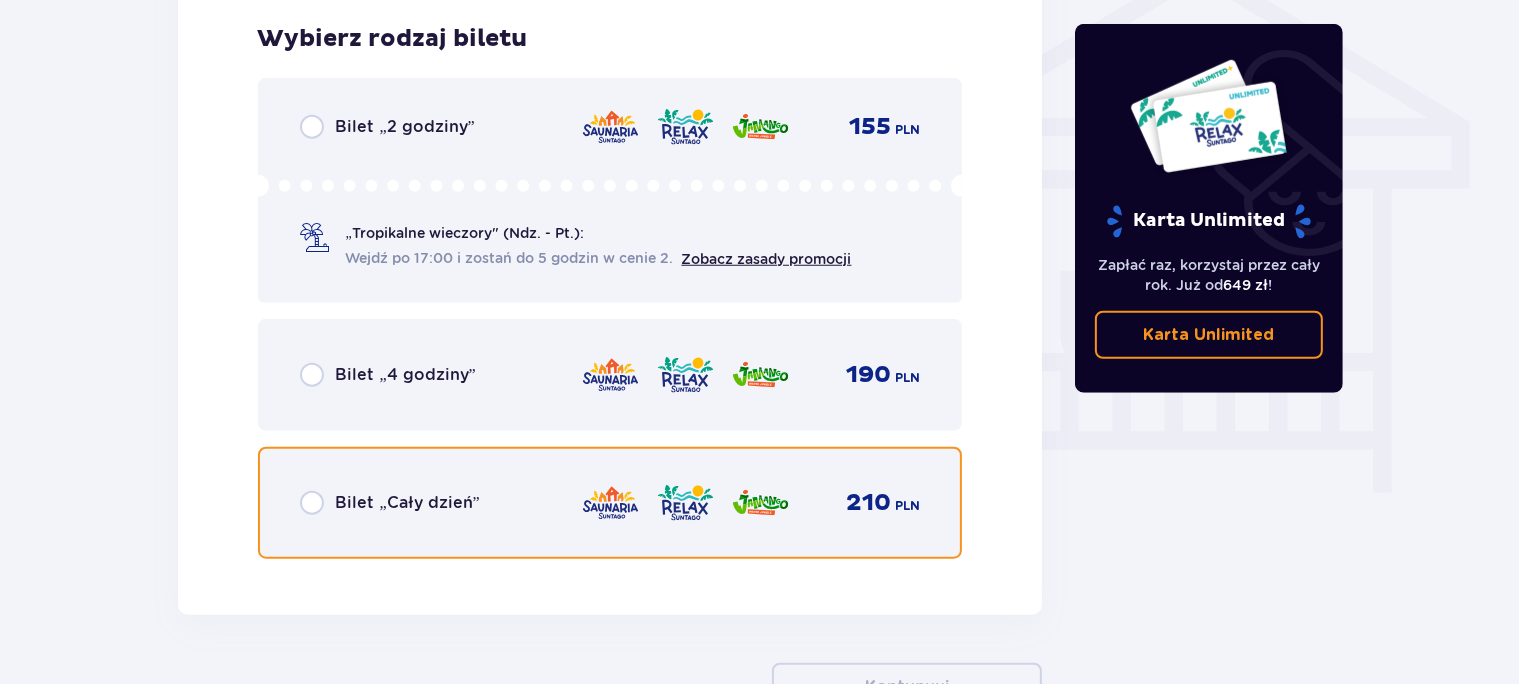 drag, startPoint x: 314, startPoint y: 500, endPoint x: 536, endPoint y: 421, distance: 235.63744 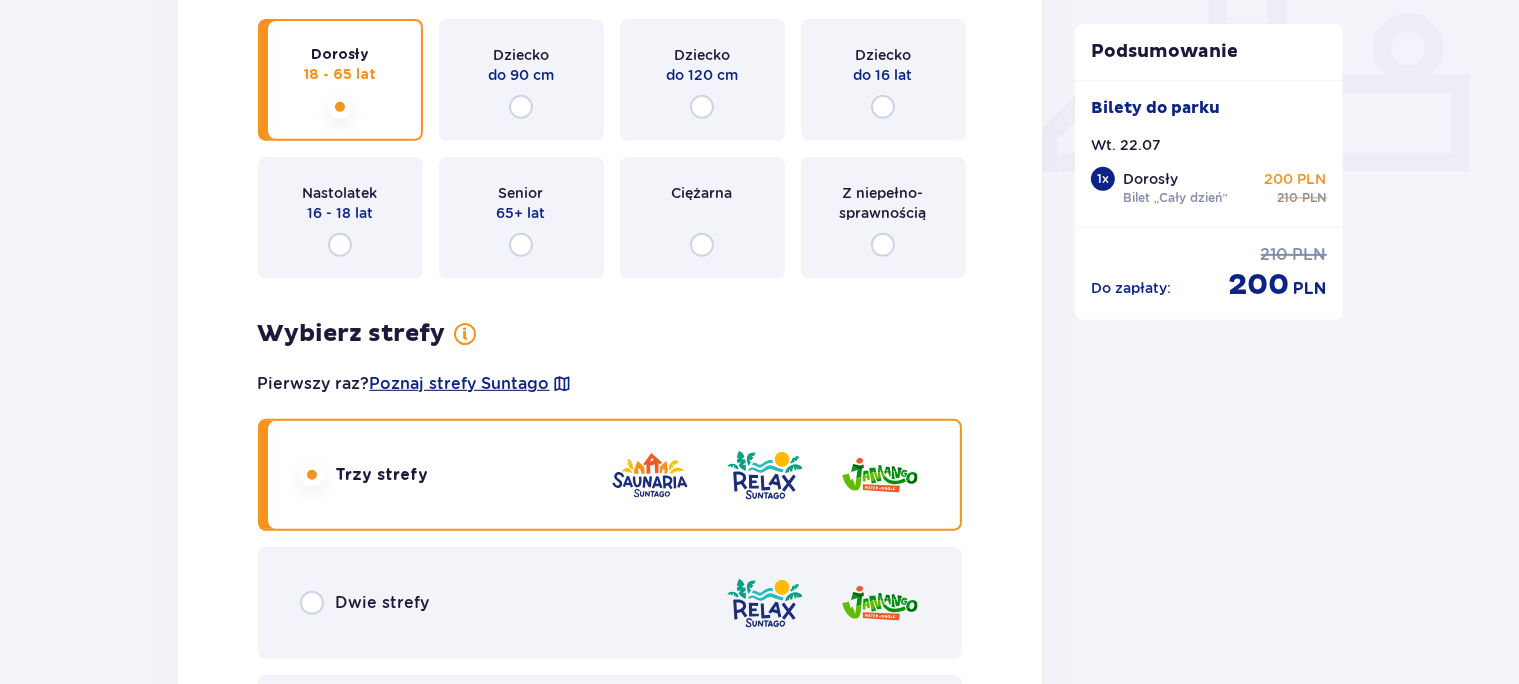 scroll, scrollTop: 852, scrollLeft: 0, axis: vertical 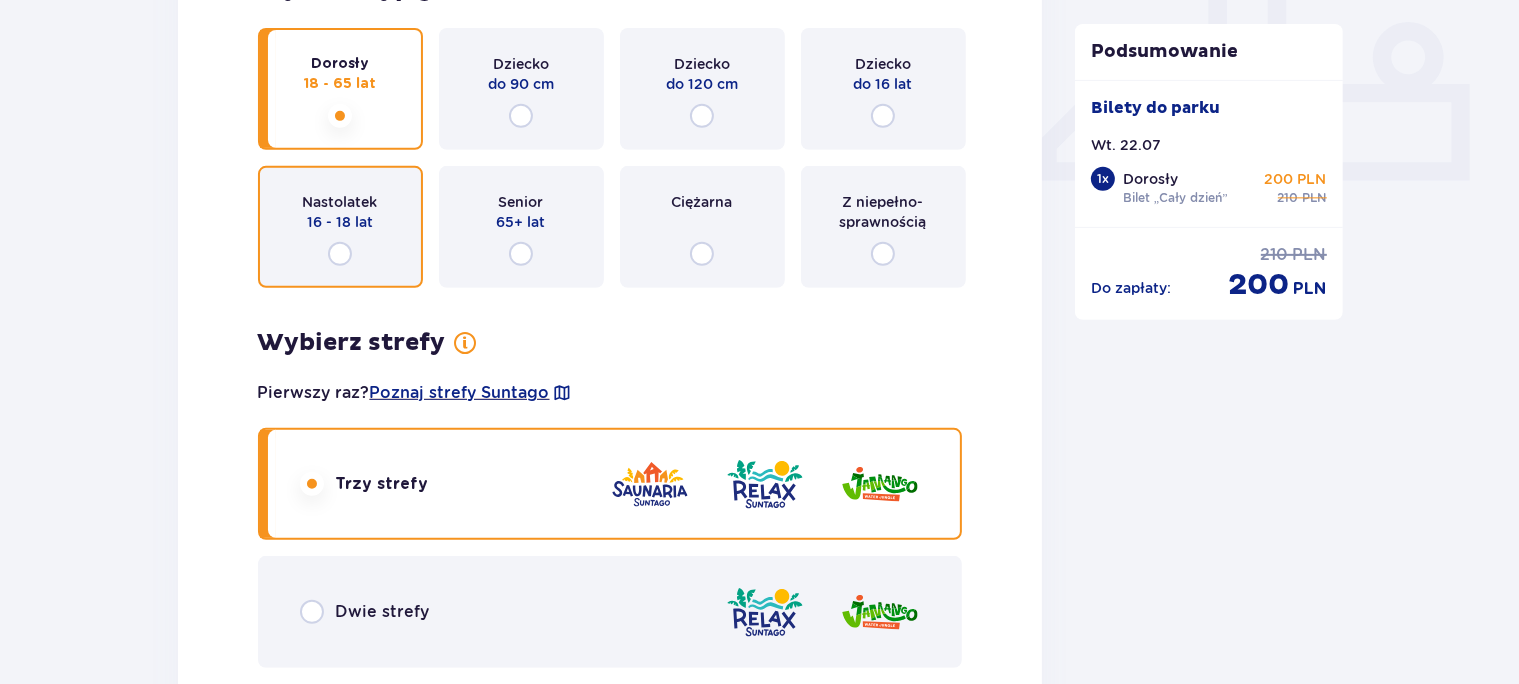 click at bounding box center [340, 254] 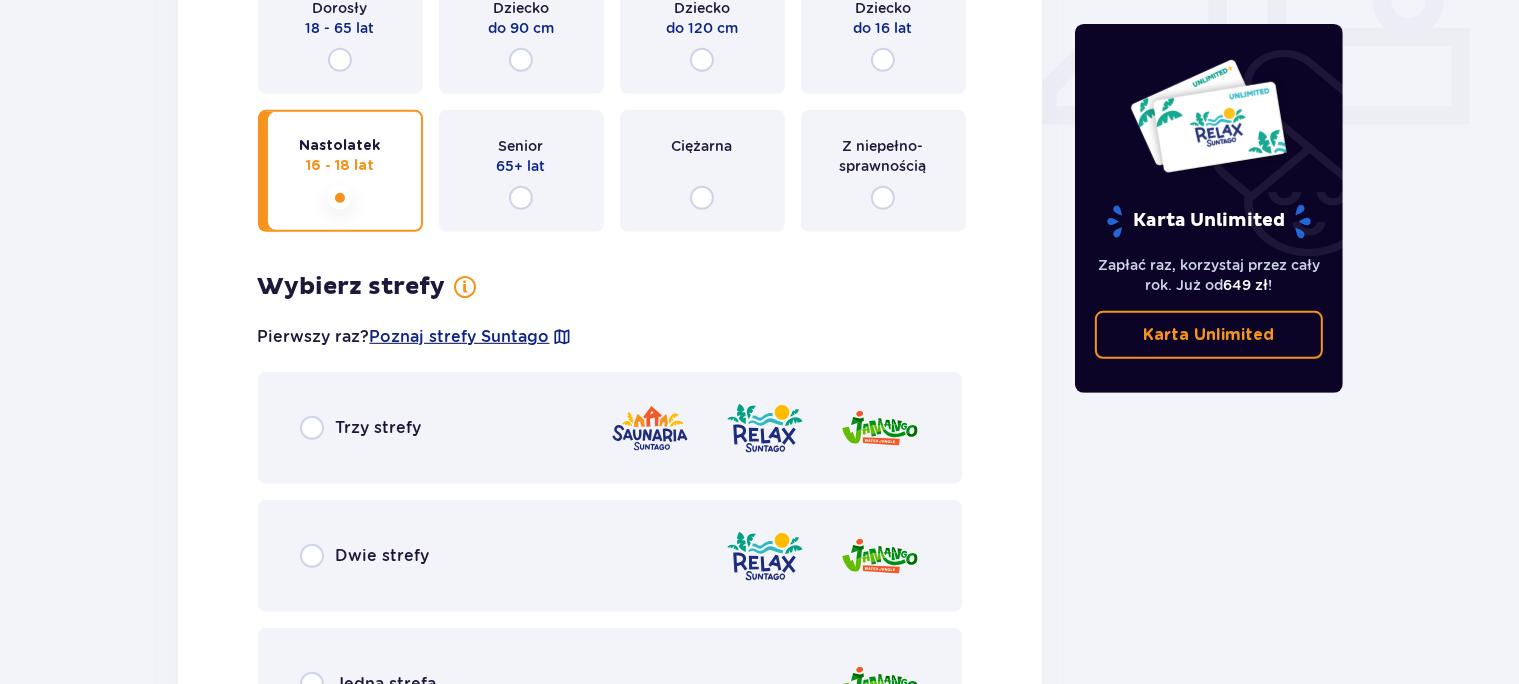 scroll, scrollTop: 1156, scrollLeft: 0, axis: vertical 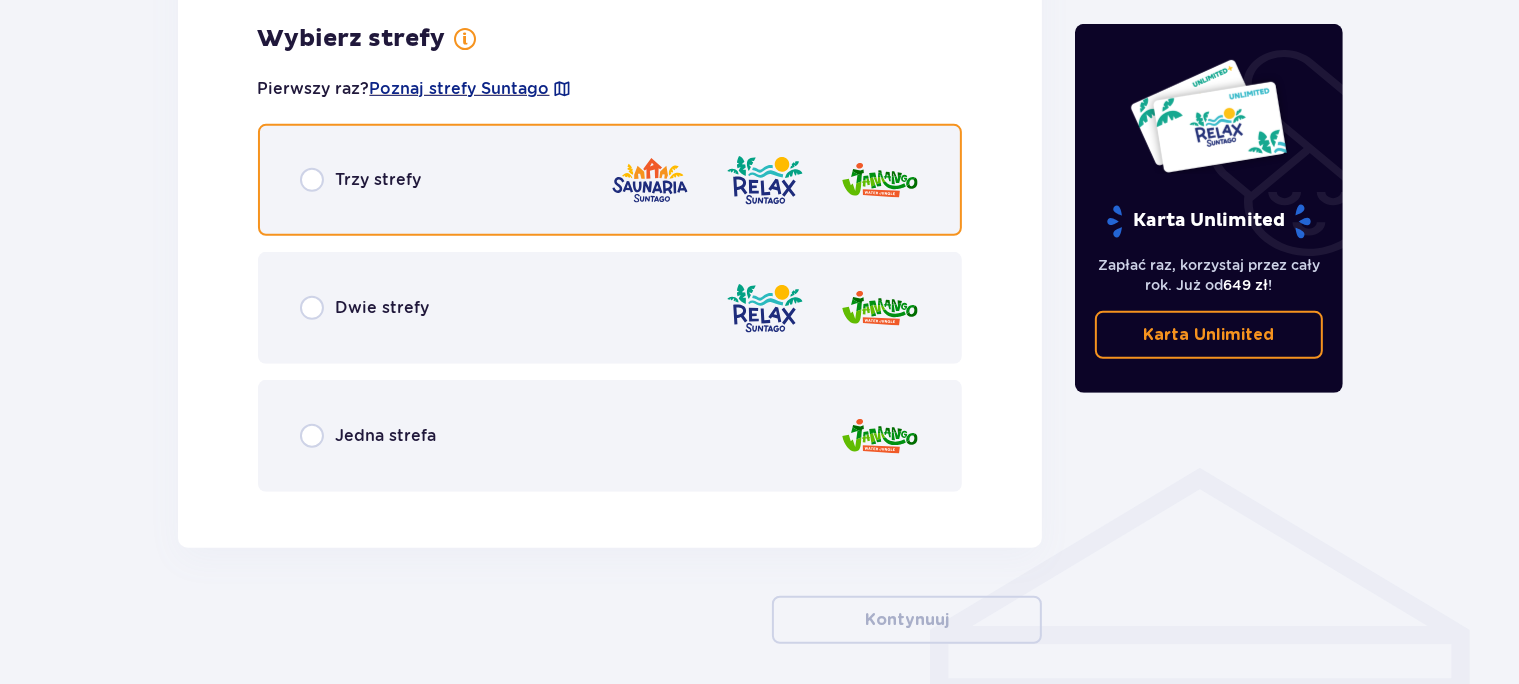 click at bounding box center (312, 180) 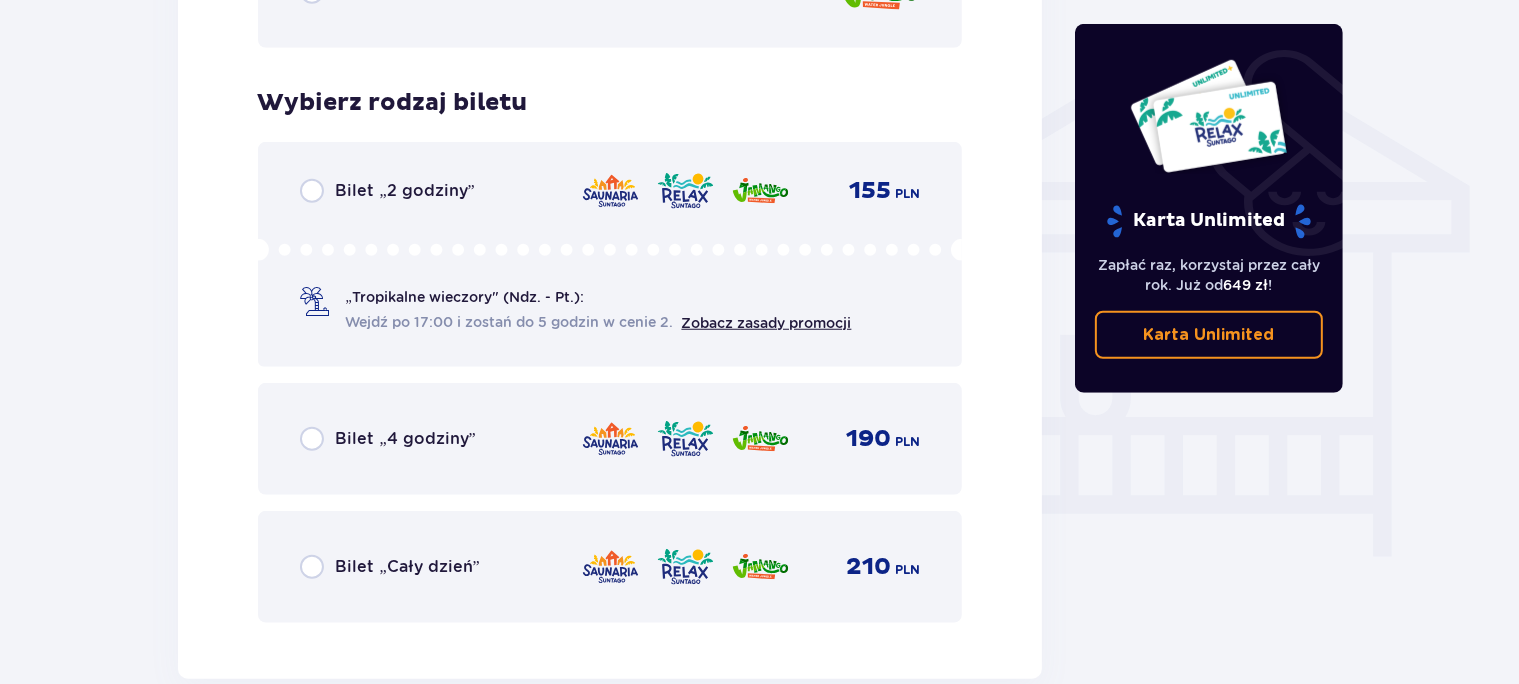 scroll, scrollTop: 1664, scrollLeft: 0, axis: vertical 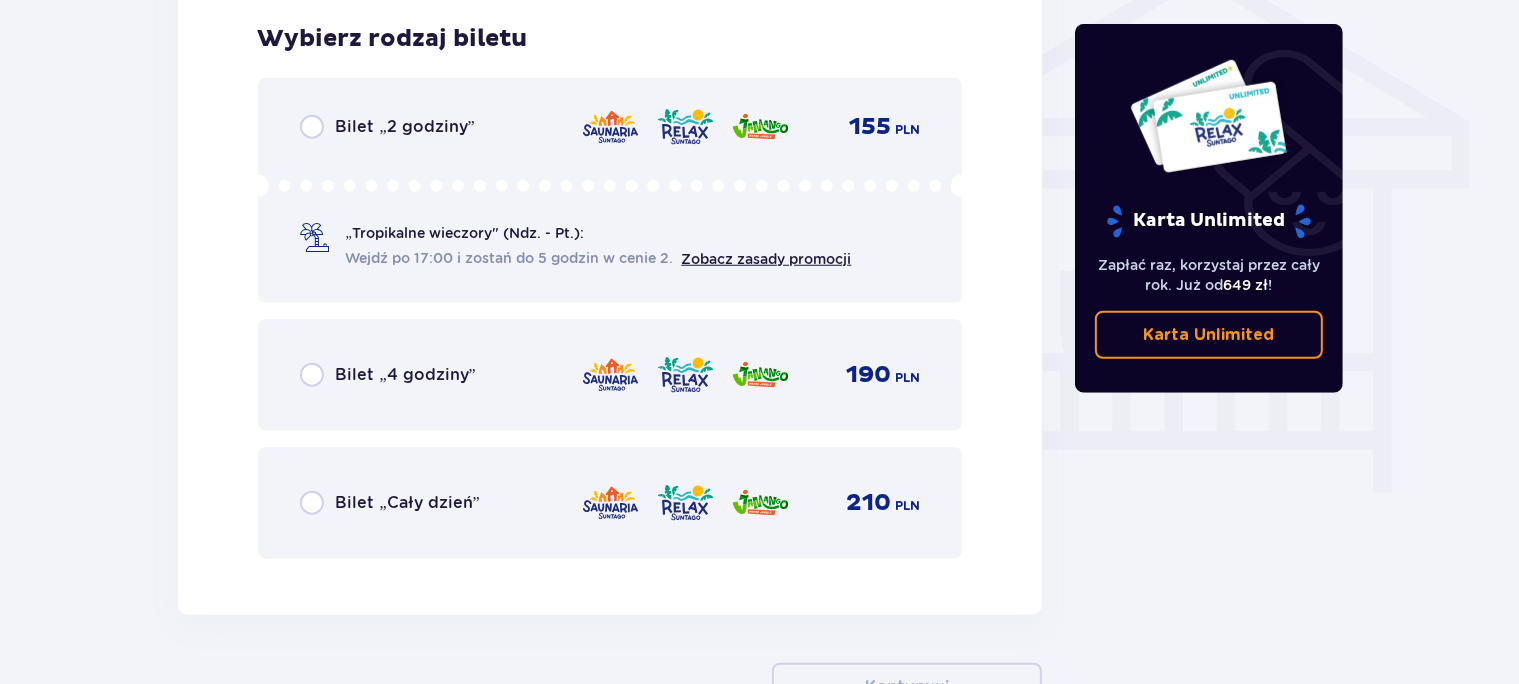 click on "Bilet „Cały dzień”" at bounding box center (408, 503) 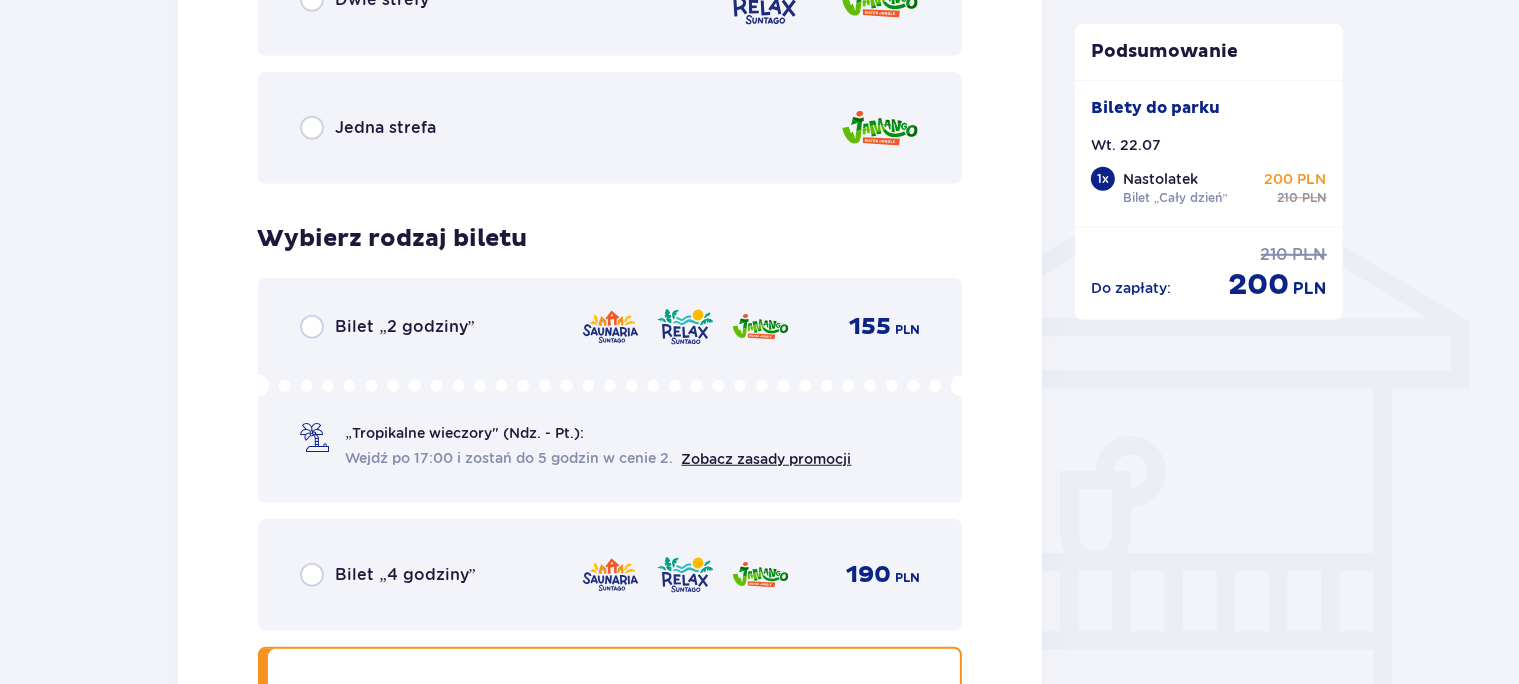 scroll, scrollTop: 1274, scrollLeft: 0, axis: vertical 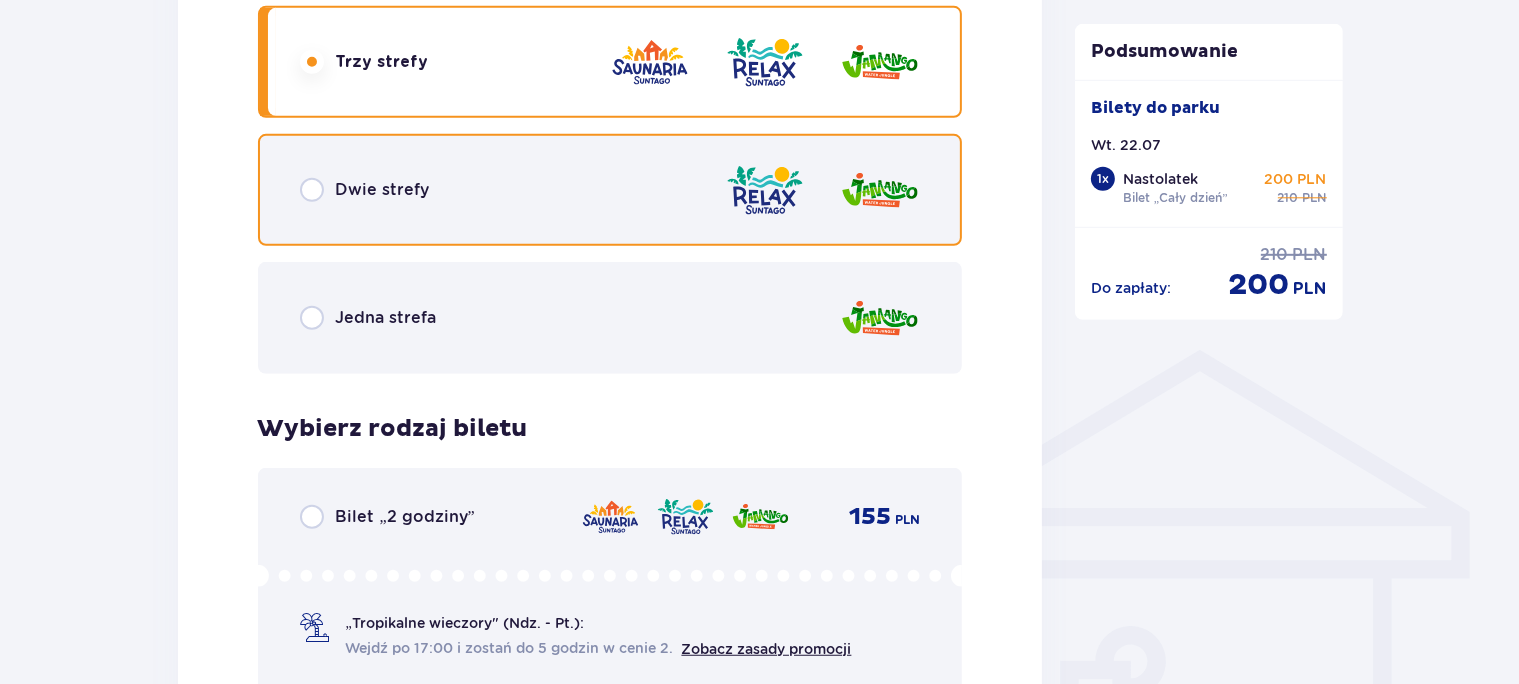 click at bounding box center (312, 190) 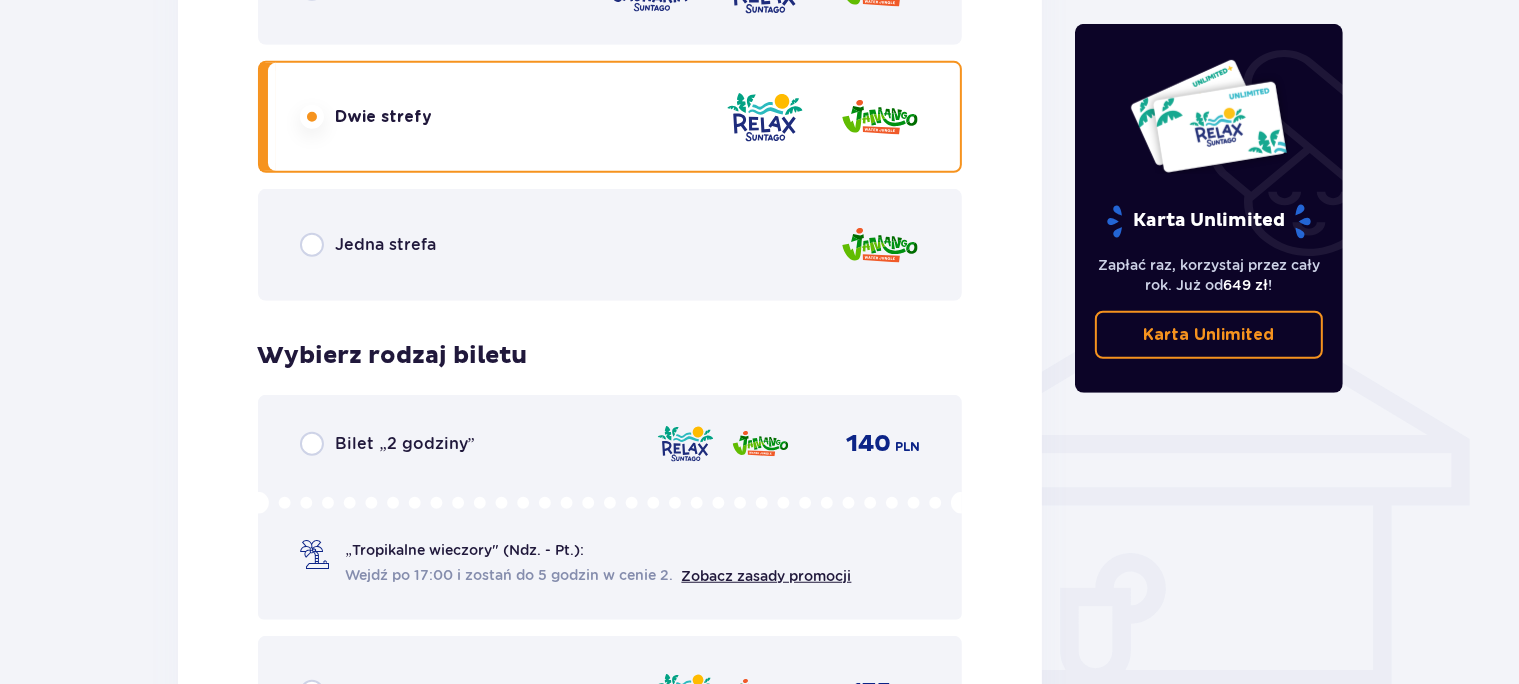 scroll, scrollTop: 1664, scrollLeft: 0, axis: vertical 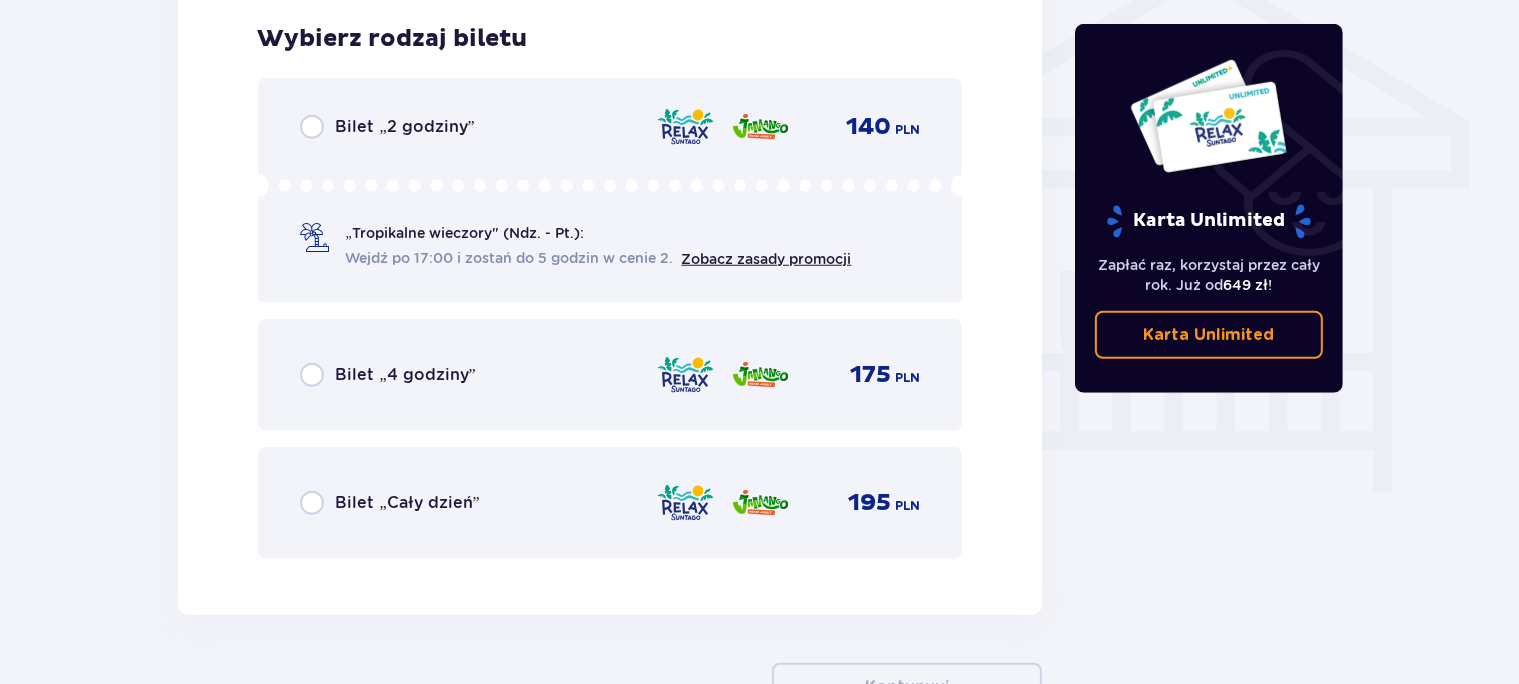 click on "Bilet „Cały dzień”" at bounding box center (408, 503) 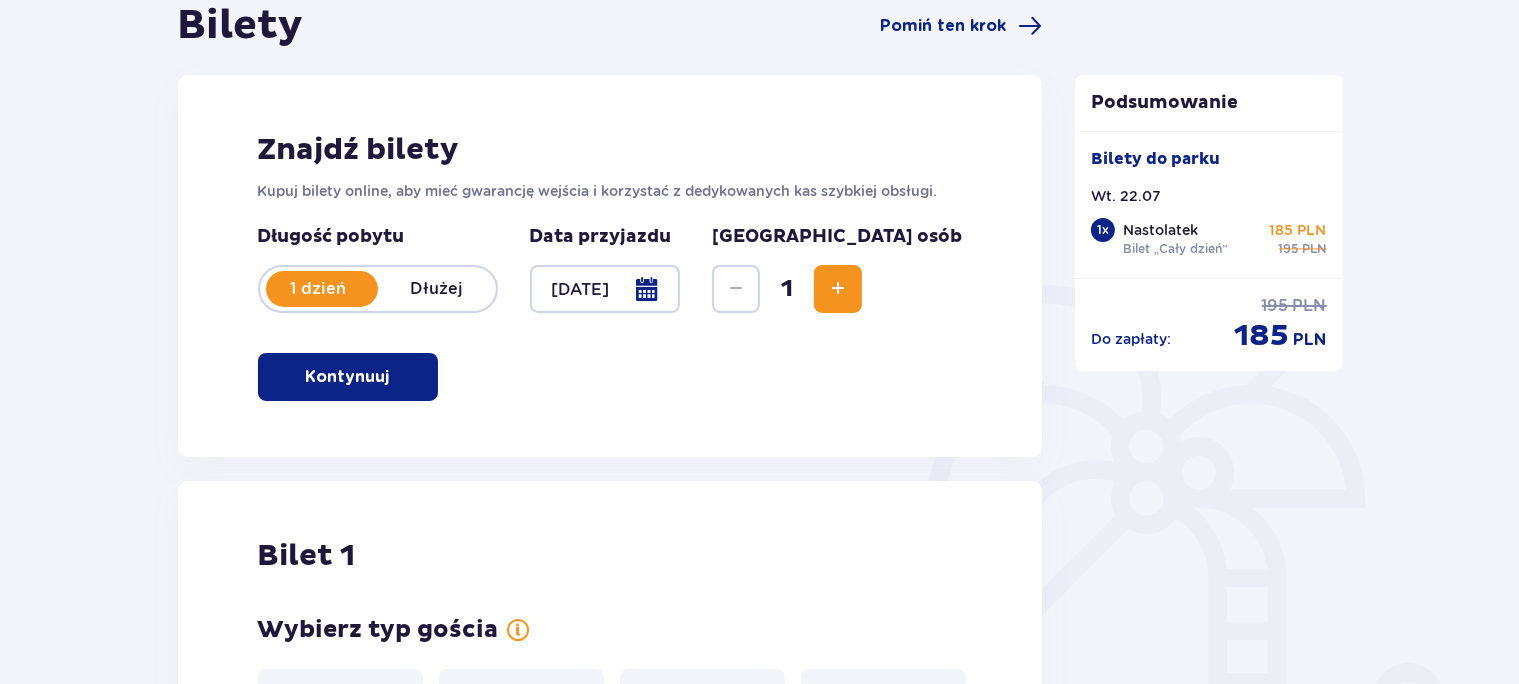 scroll, scrollTop: 0, scrollLeft: 0, axis: both 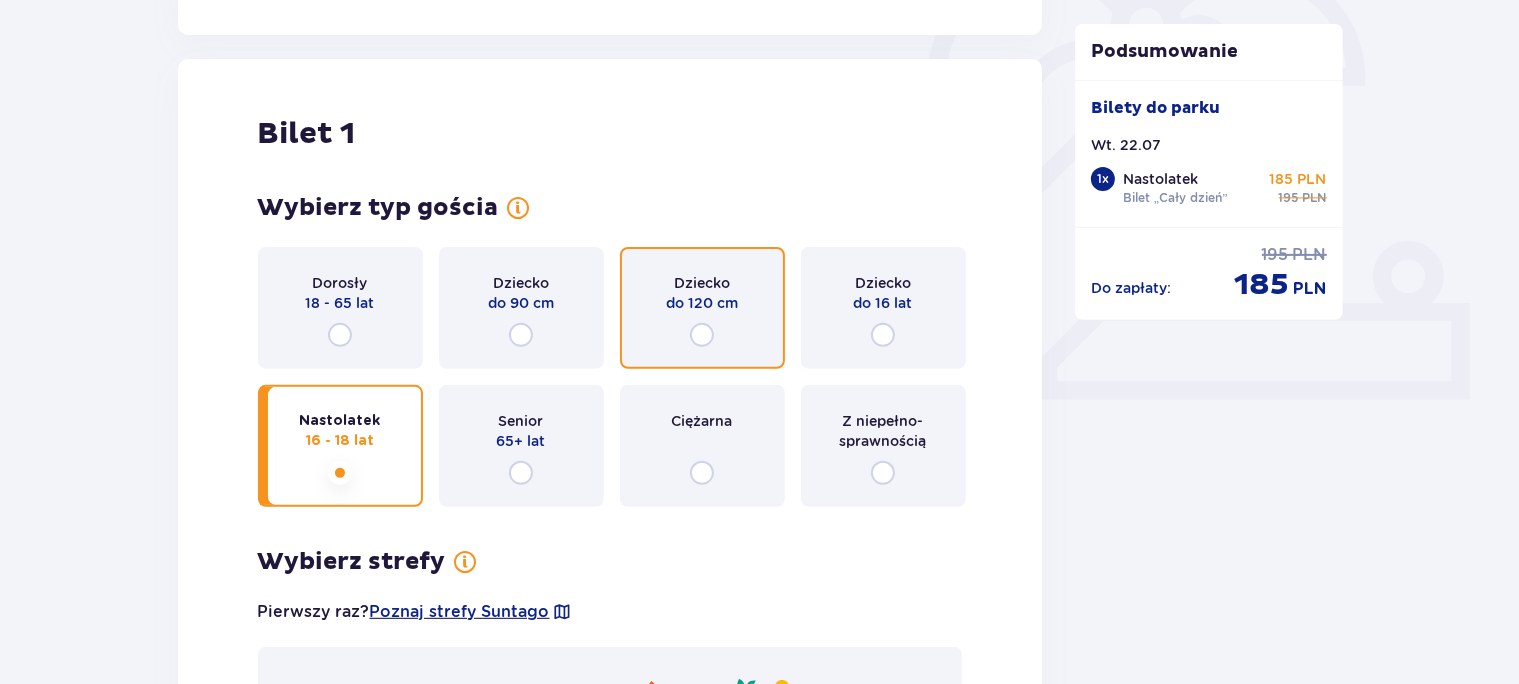 click at bounding box center (702, 335) 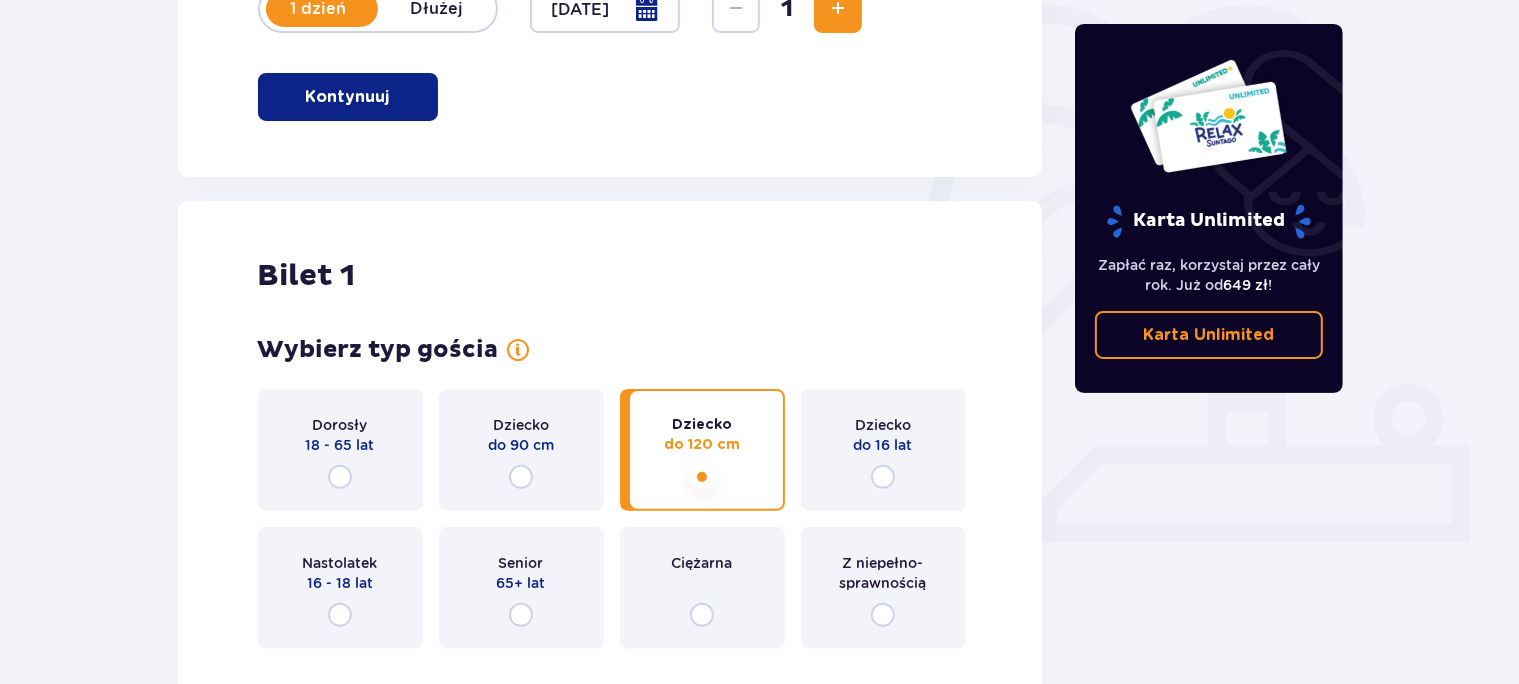 scroll, scrollTop: 452, scrollLeft: 0, axis: vertical 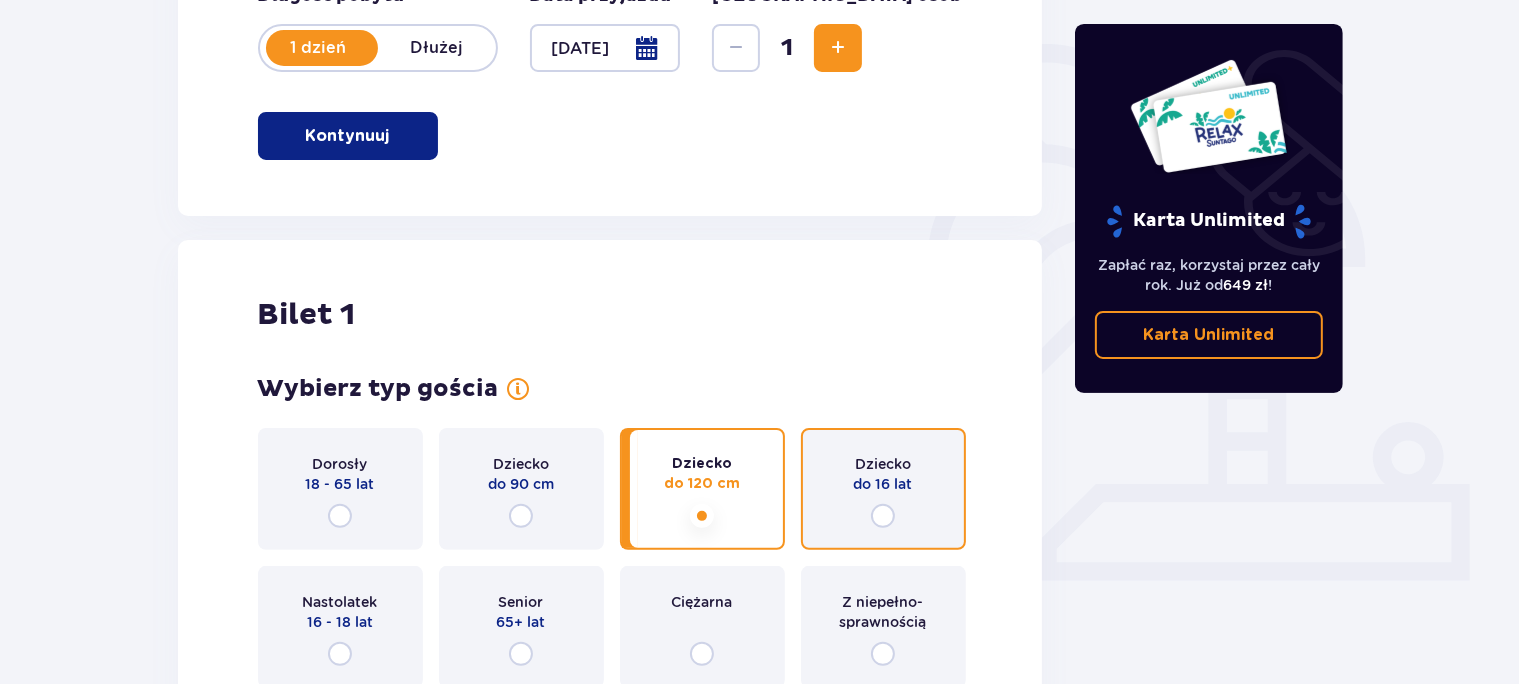 click at bounding box center (883, 516) 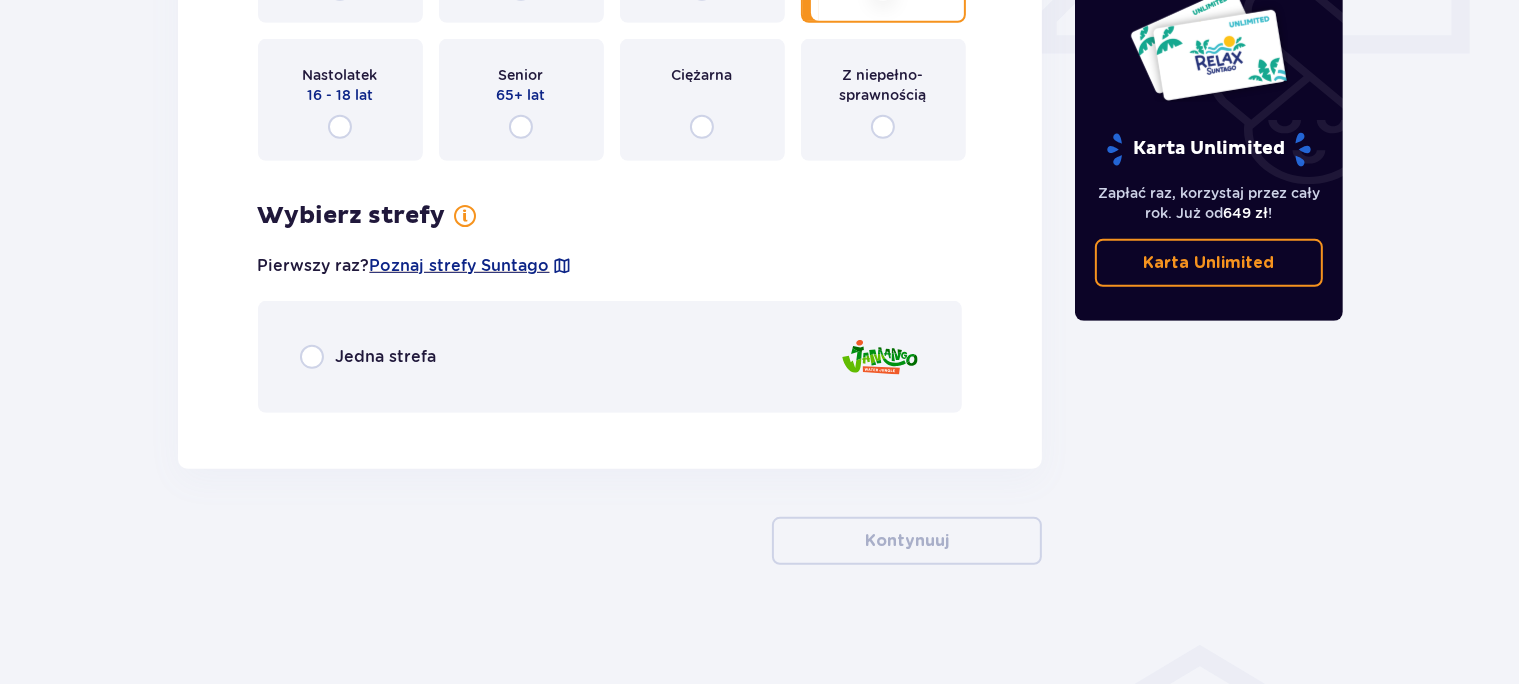 scroll, scrollTop: 980, scrollLeft: 0, axis: vertical 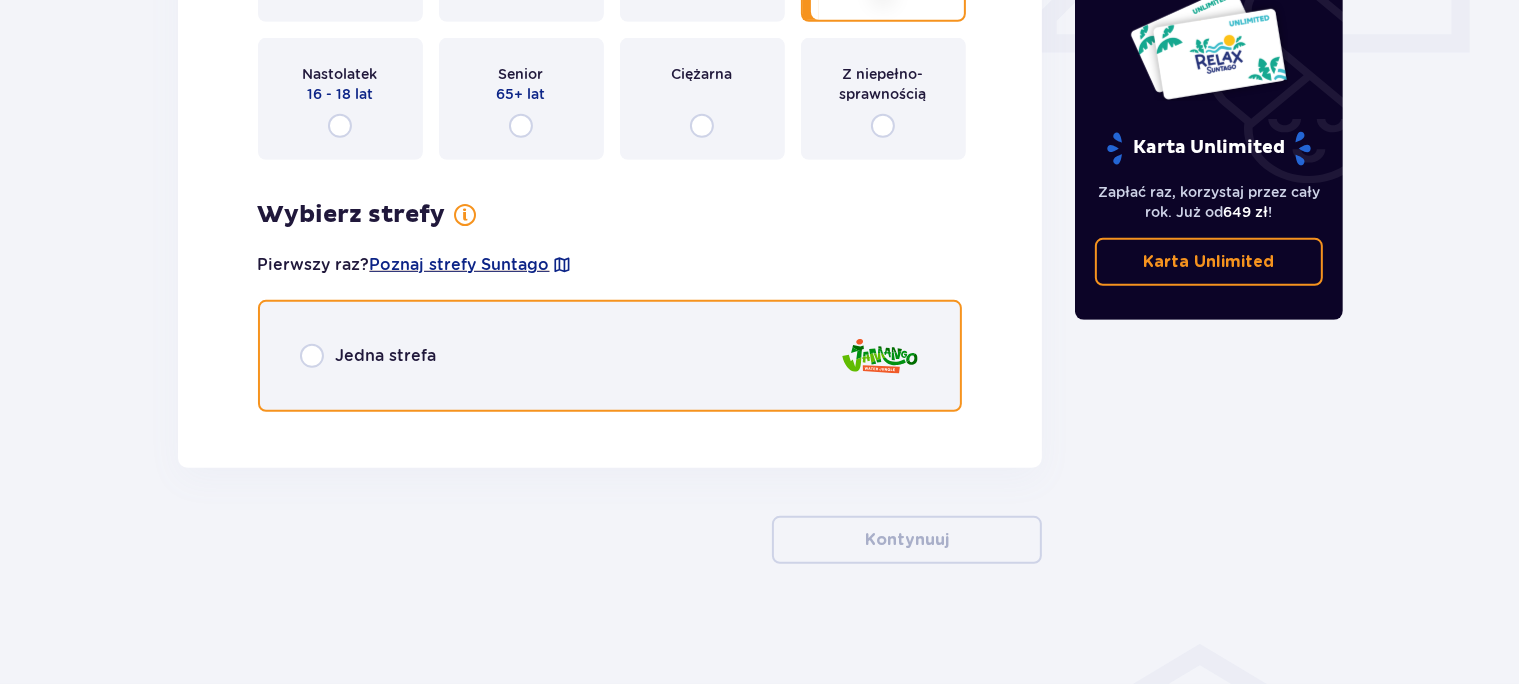 click at bounding box center [312, 356] 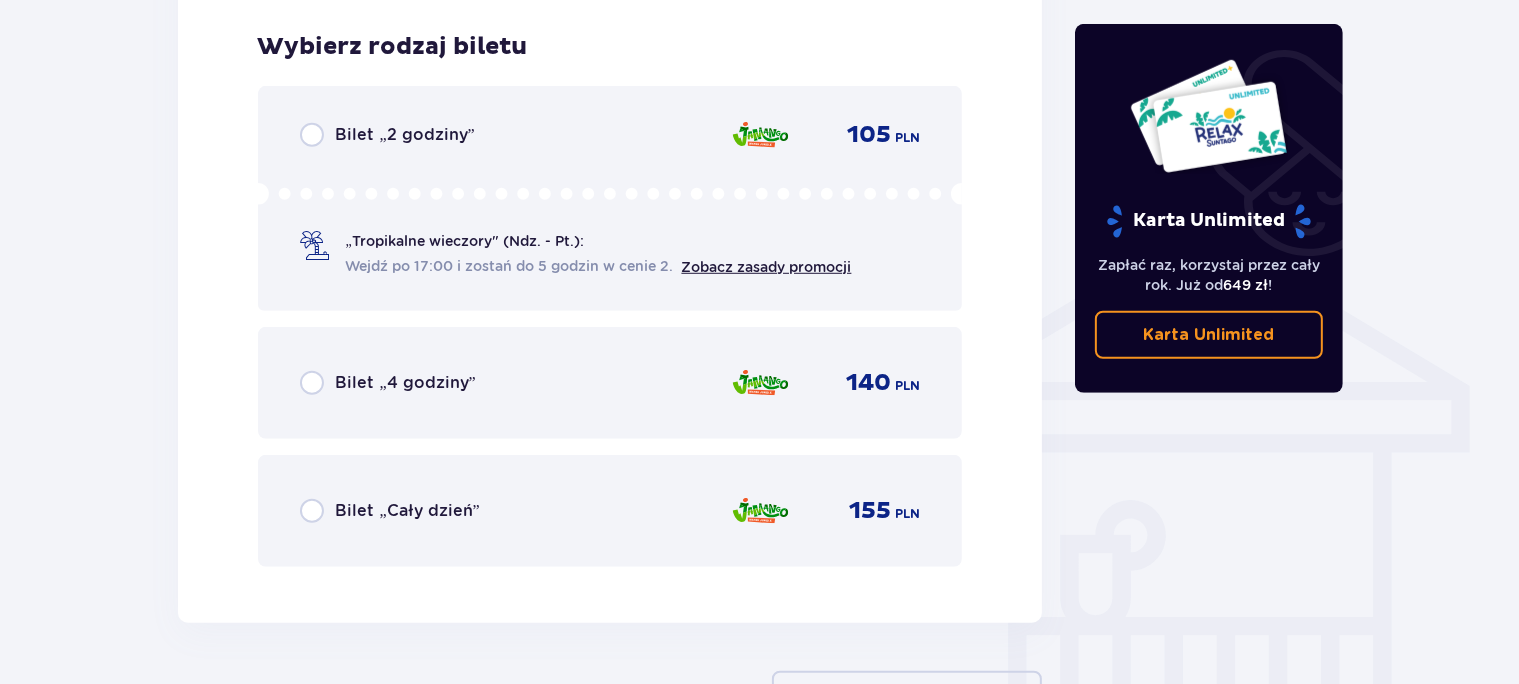 scroll, scrollTop: 1408, scrollLeft: 0, axis: vertical 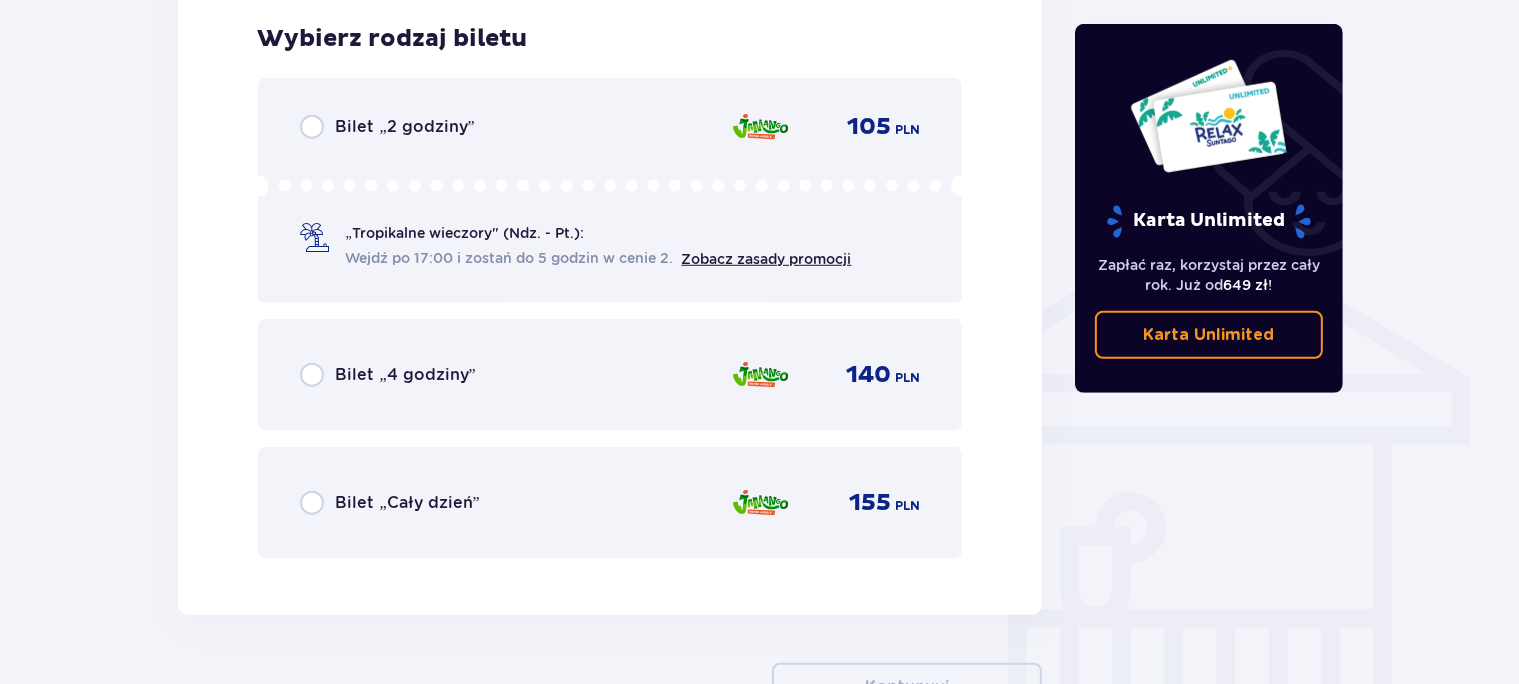 click on "Bilet „Cały dzień”" at bounding box center (408, 503) 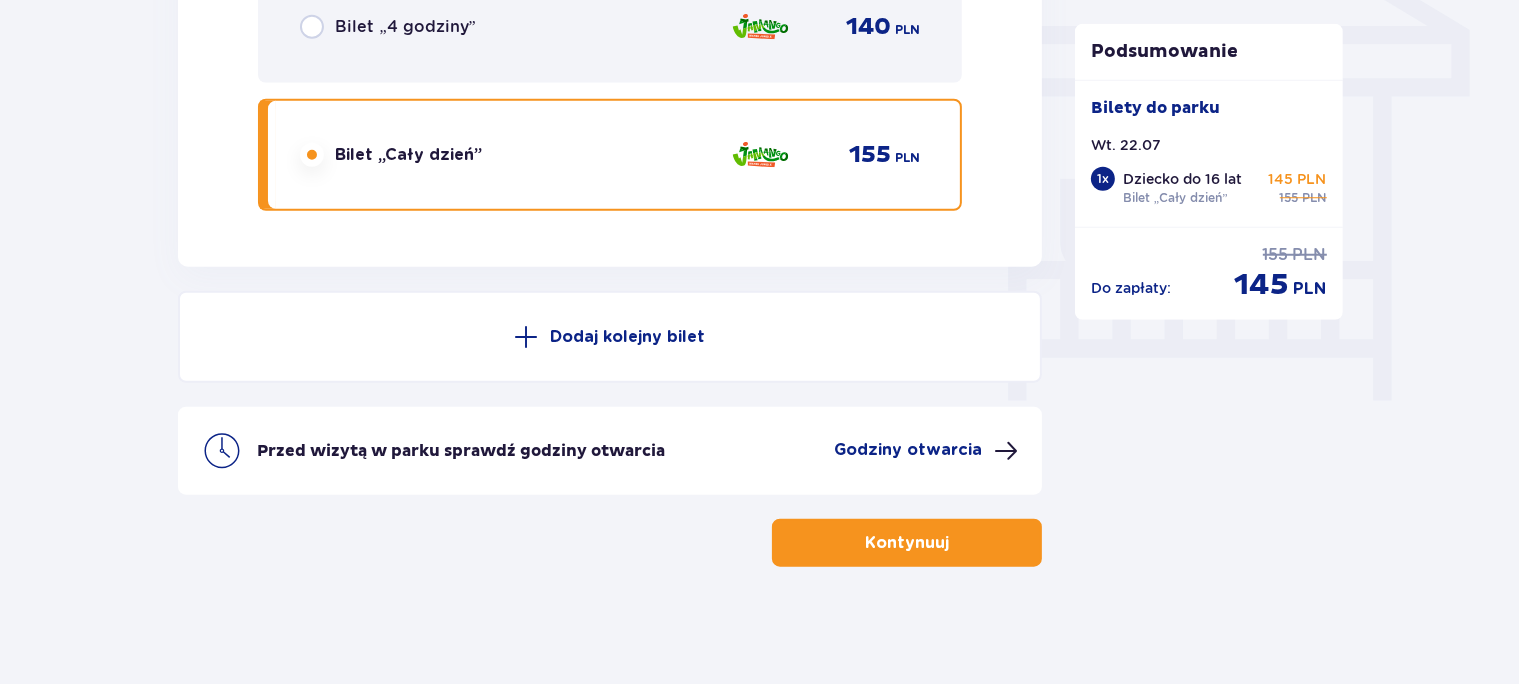 scroll, scrollTop: 1757, scrollLeft: 0, axis: vertical 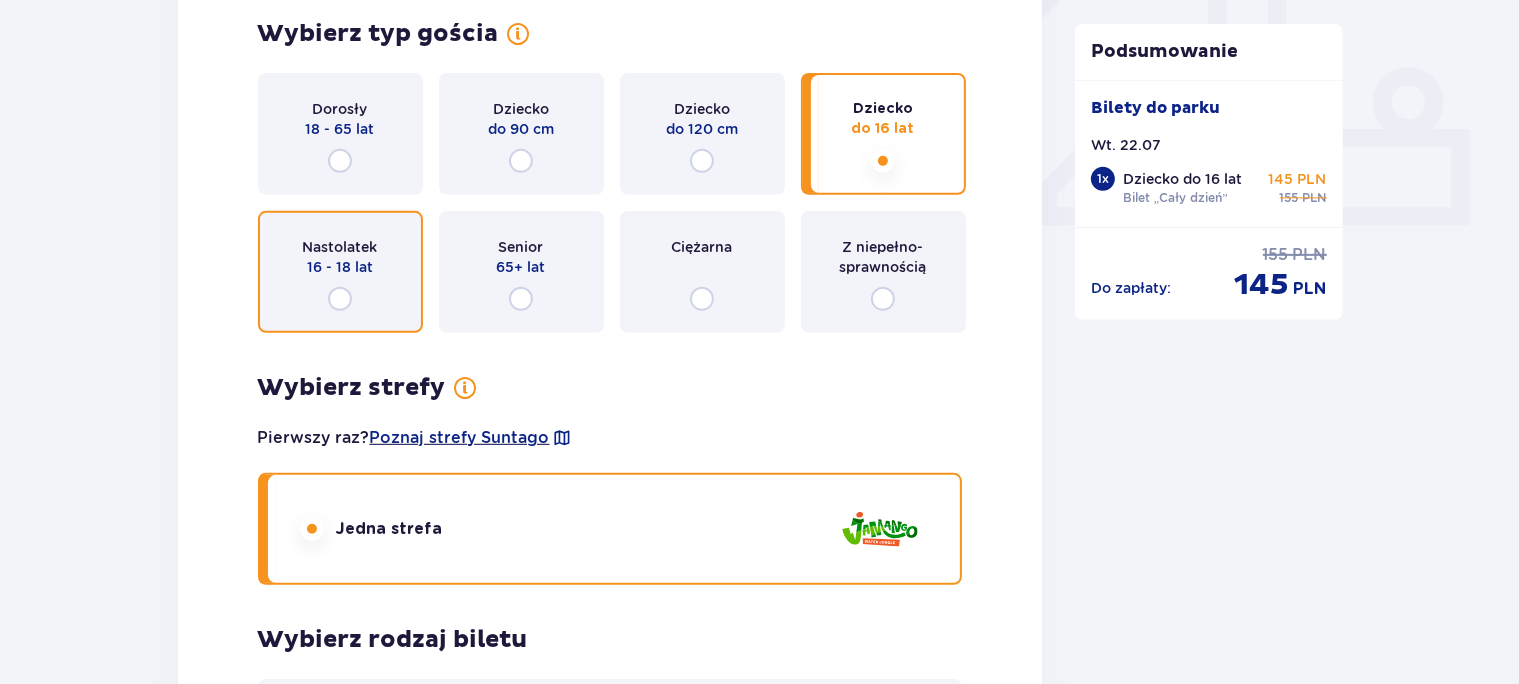 click at bounding box center (340, 299) 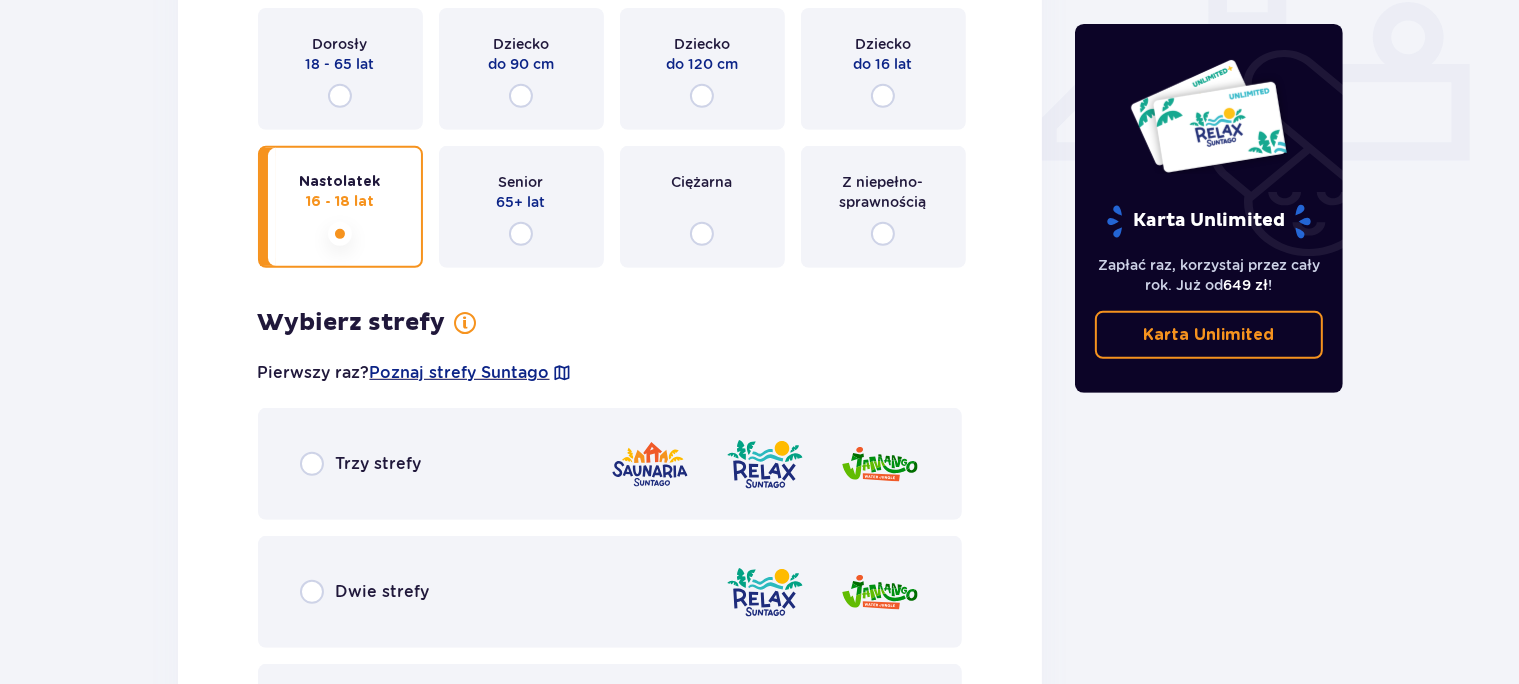 scroll, scrollTop: 1156, scrollLeft: 0, axis: vertical 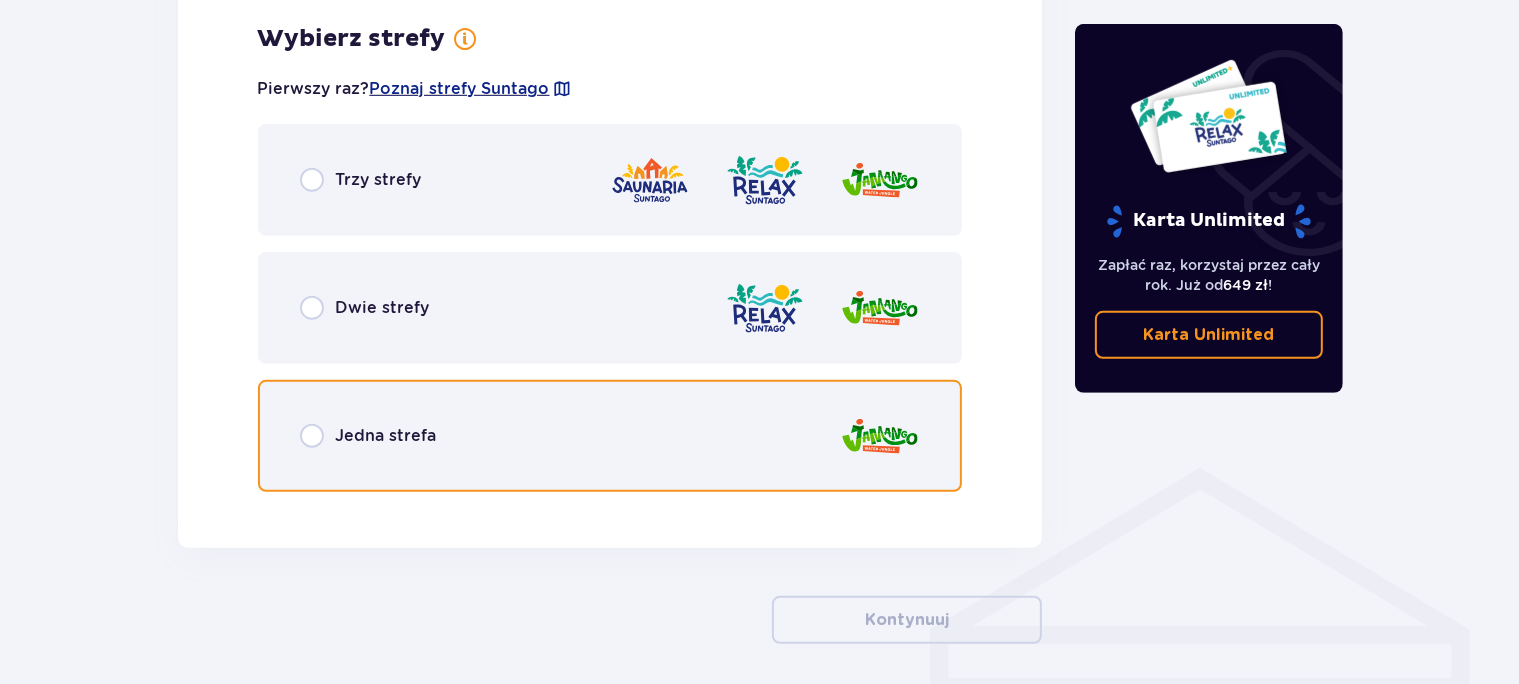 click at bounding box center [312, 436] 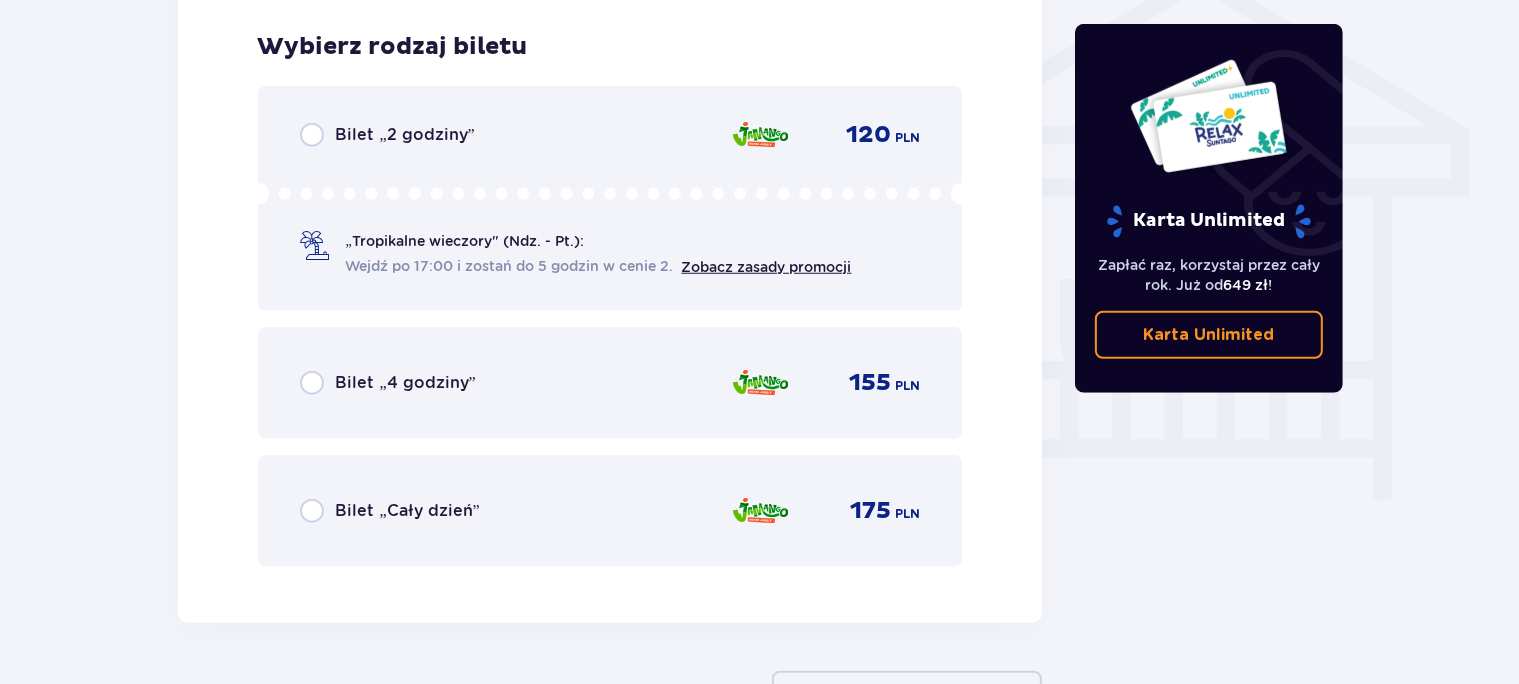scroll, scrollTop: 1664, scrollLeft: 0, axis: vertical 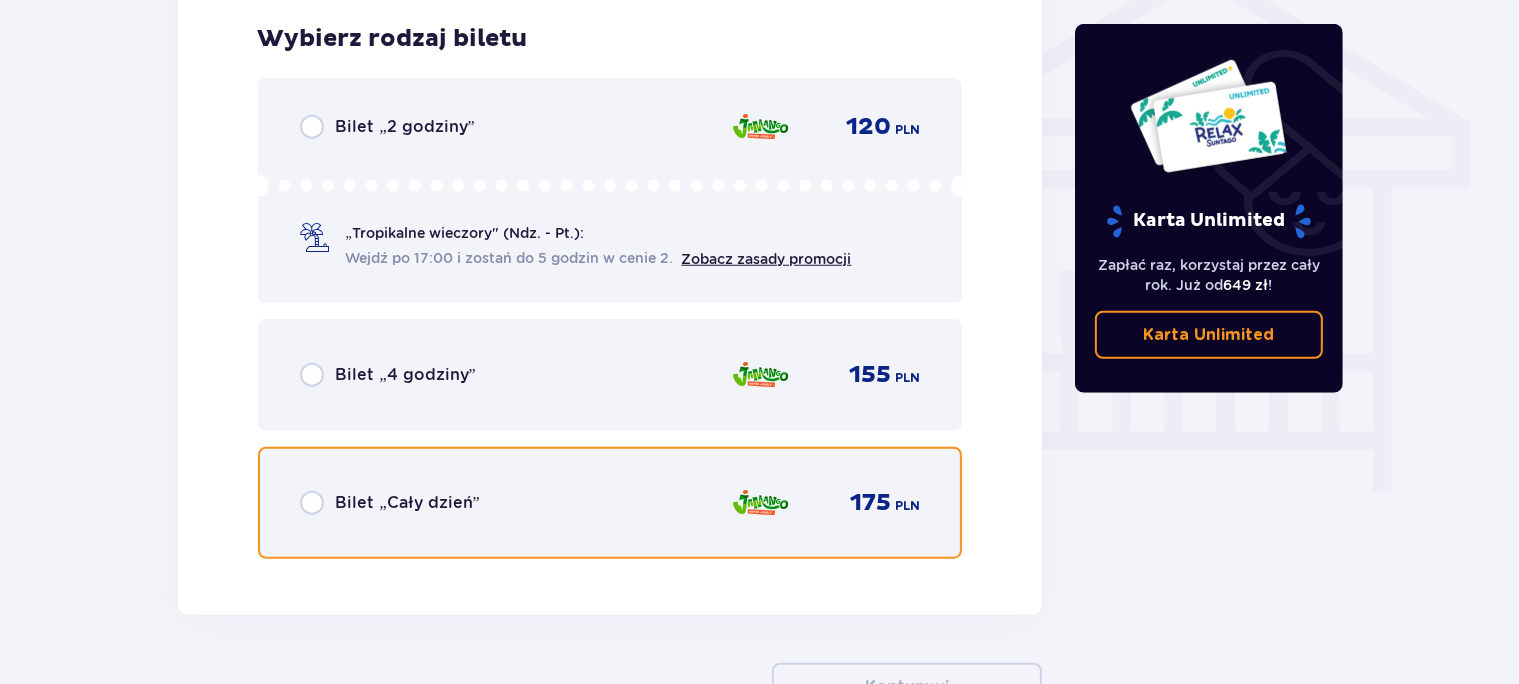 click at bounding box center [312, 503] 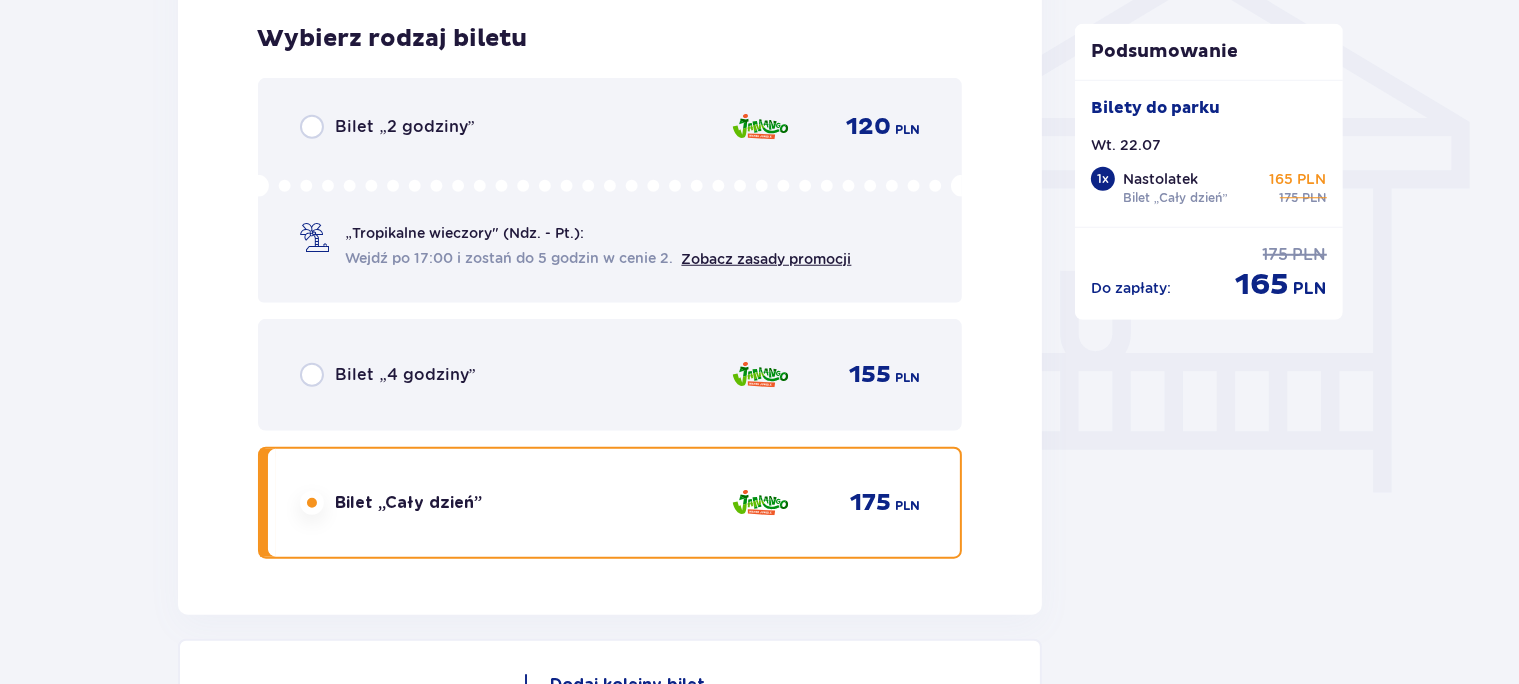 click on "Podsumowanie Bilety do parku Wt. 22.07   1 x Nastolatek Bilet „Cały dzień” 165 PLN 175 PLN Do zapłaty : 175 PLN 165 PLN" at bounding box center [1209, -269] 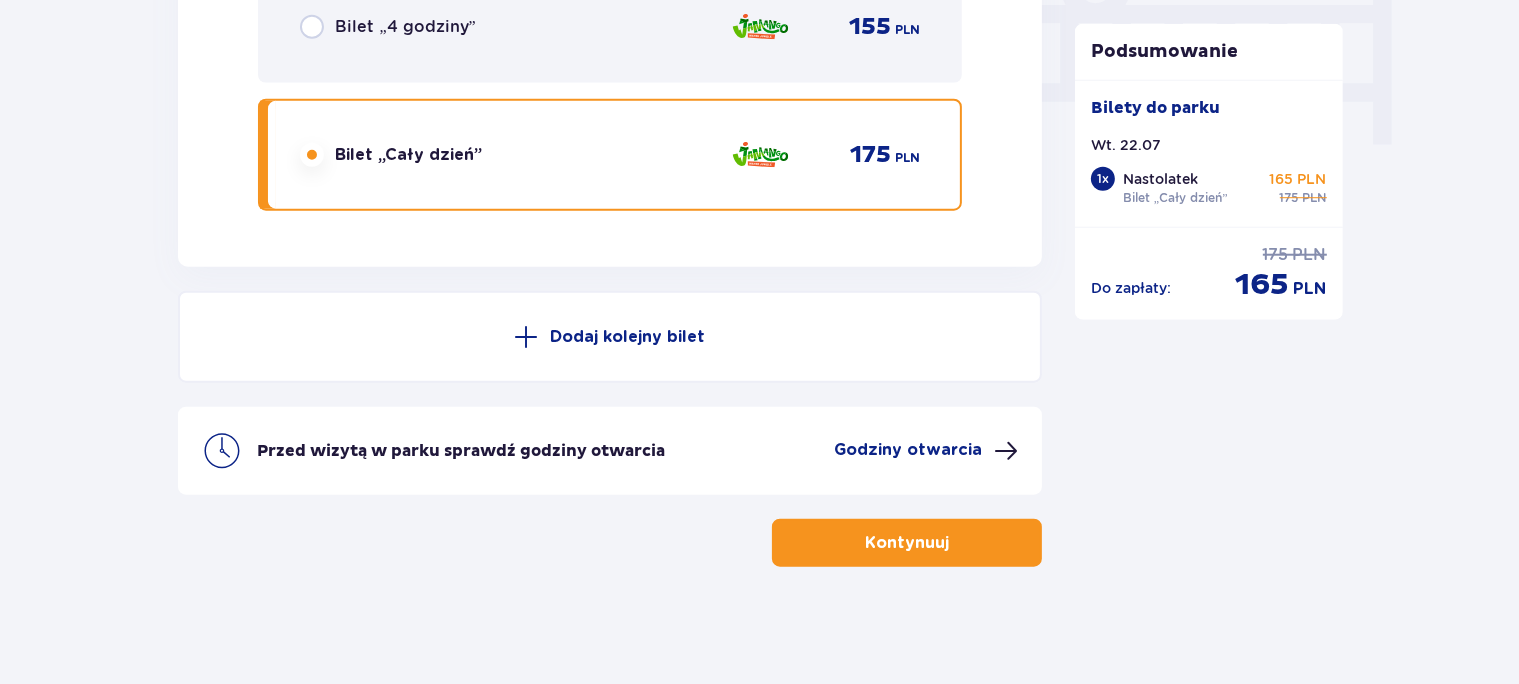 scroll, scrollTop: 2013, scrollLeft: 0, axis: vertical 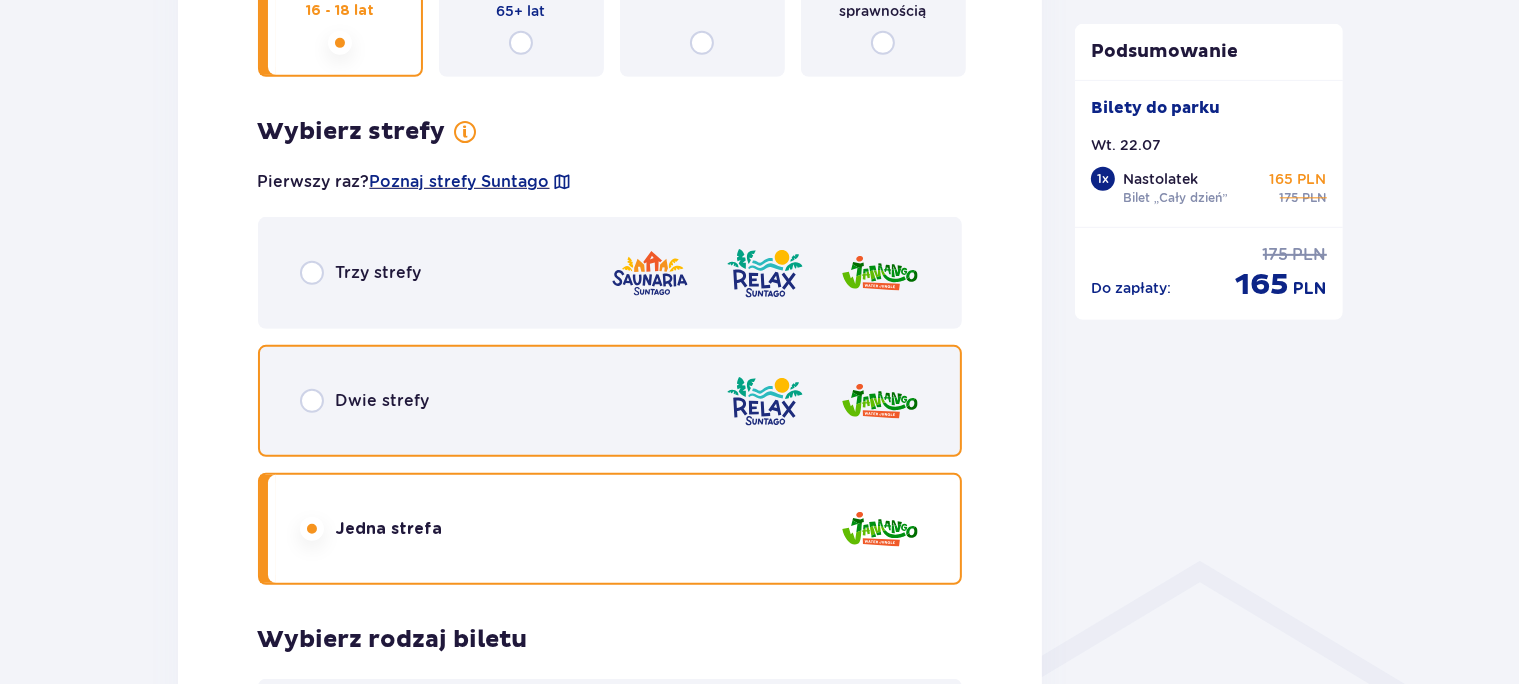 click at bounding box center (312, 401) 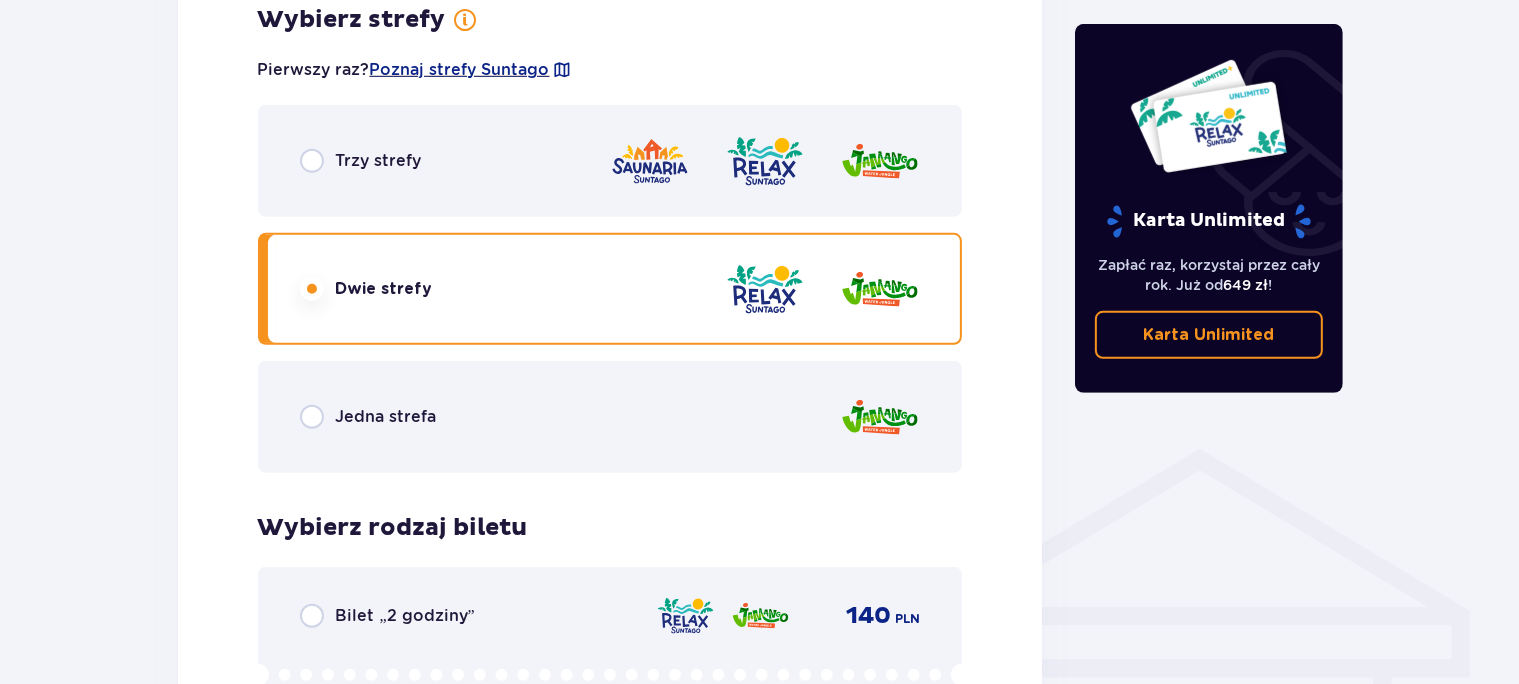 scroll, scrollTop: 1664, scrollLeft: 0, axis: vertical 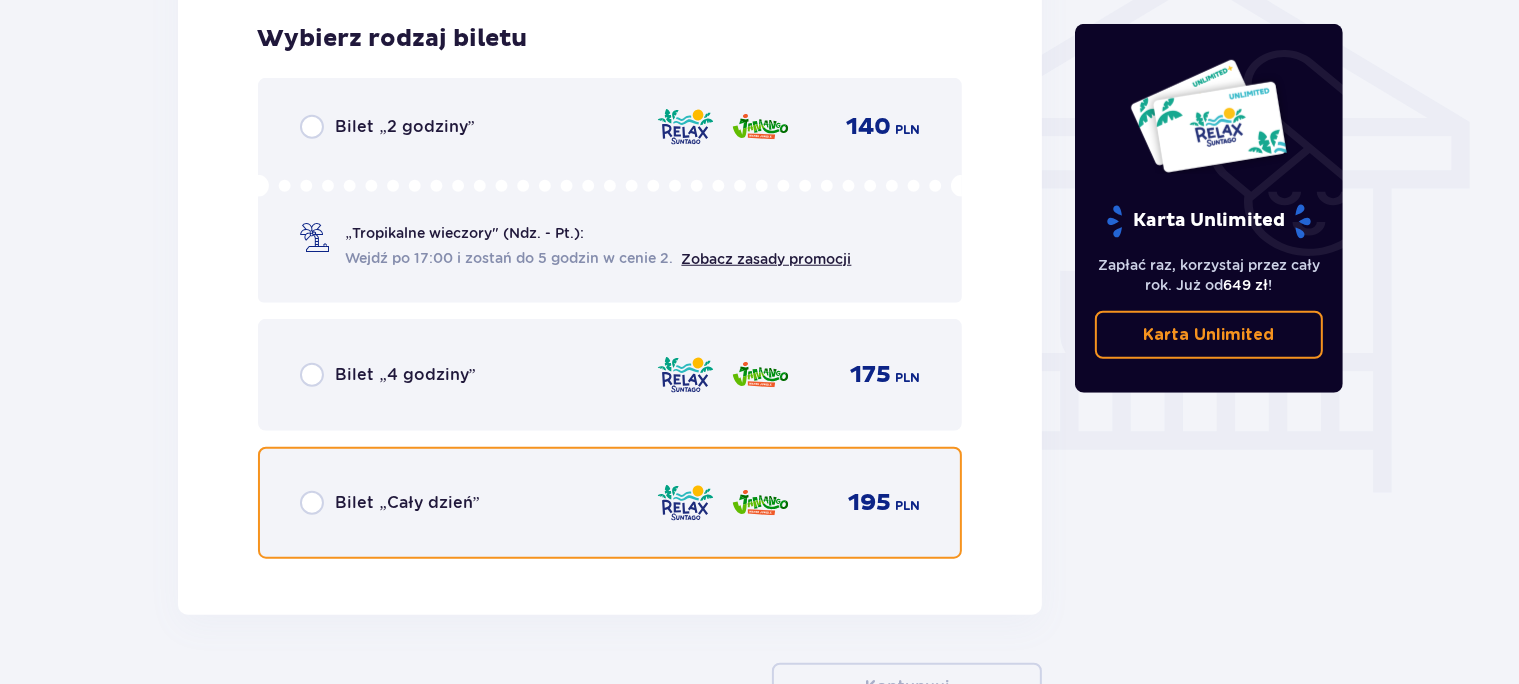 click at bounding box center [312, 503] 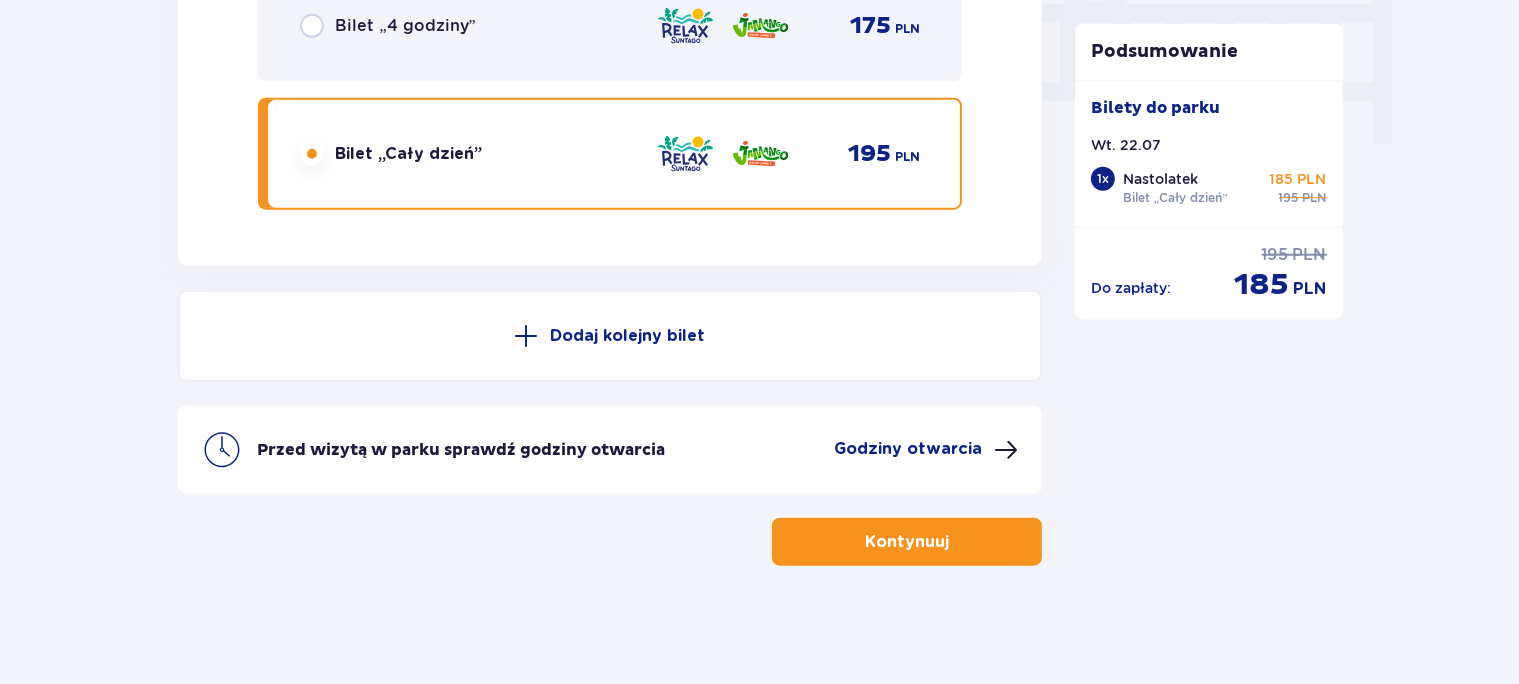 click on "Bilety Pomiń ten krok Znajdź bilety Kupuj bilety online, aby mieć gwarancję wejścia i korzystać z dedykowanych kas szybkiej obsługi. Długość pobytu 1 dzień Dłużej Data przyjazdu [DATE] Liczba osób 1 Kontynuuj Bilet   1 Wybierz typ gościa Dorosły 18 - 65 lat Dziecko do 90 cm Dziecko do 120 cm Dziecko do 16 lat Nastolatek 16 - 18 lat Senior 65+ lat Ciężarna Z niepełno­sprawnością Wybierz strefy Pierwszy raz?  Poznaj strefy Suntago Trzy strefy Dwie strefy Jedna strefa Wybierz rodzaj biletu Bilet „2 godziny” 140 PLN „Tropikalne wieczory" (Ndz. - Pt.): Wejdź po 17:00 i zostań do 5 godzin w cenie 2. Zobacz zasady promocji Bilet „4 godziny” 175 PLN Bilet „Cały dzień” 195 PLN Dodaj kolejny bilet Przed wizytą w parku sprawdź godziny otwarcia Godziny otwarcia Kontynuuj Podsumowanie Bilety do parku Wt. 22.07   1 x Nastolatek Bilet „Cały dzień” 185 PLN 195 PLN Do zapłaty : 195 PLN 185 PLN" at bounding box center [759, -586] 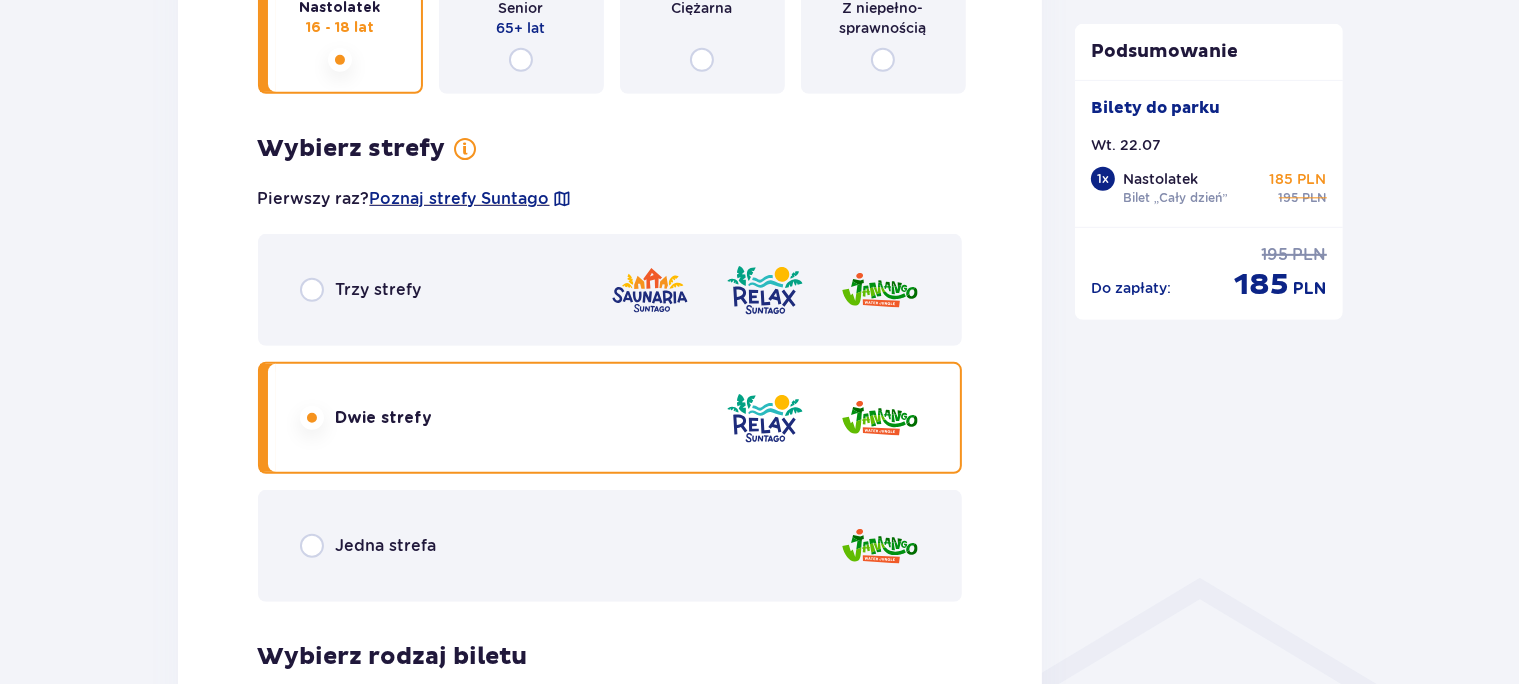 scroll, scrollTop: 1168, scrollLeft: 0, axis: vertical 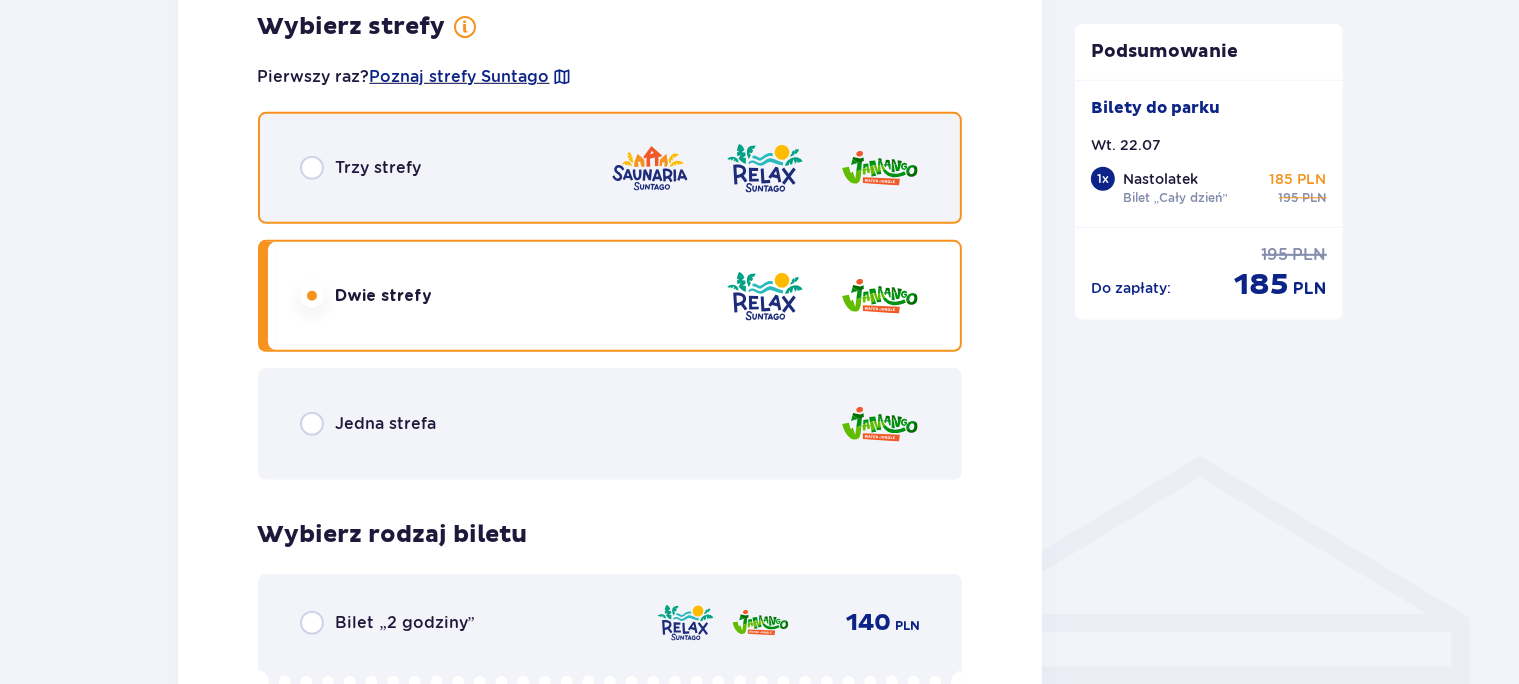 click at bounding box center (312, 168) 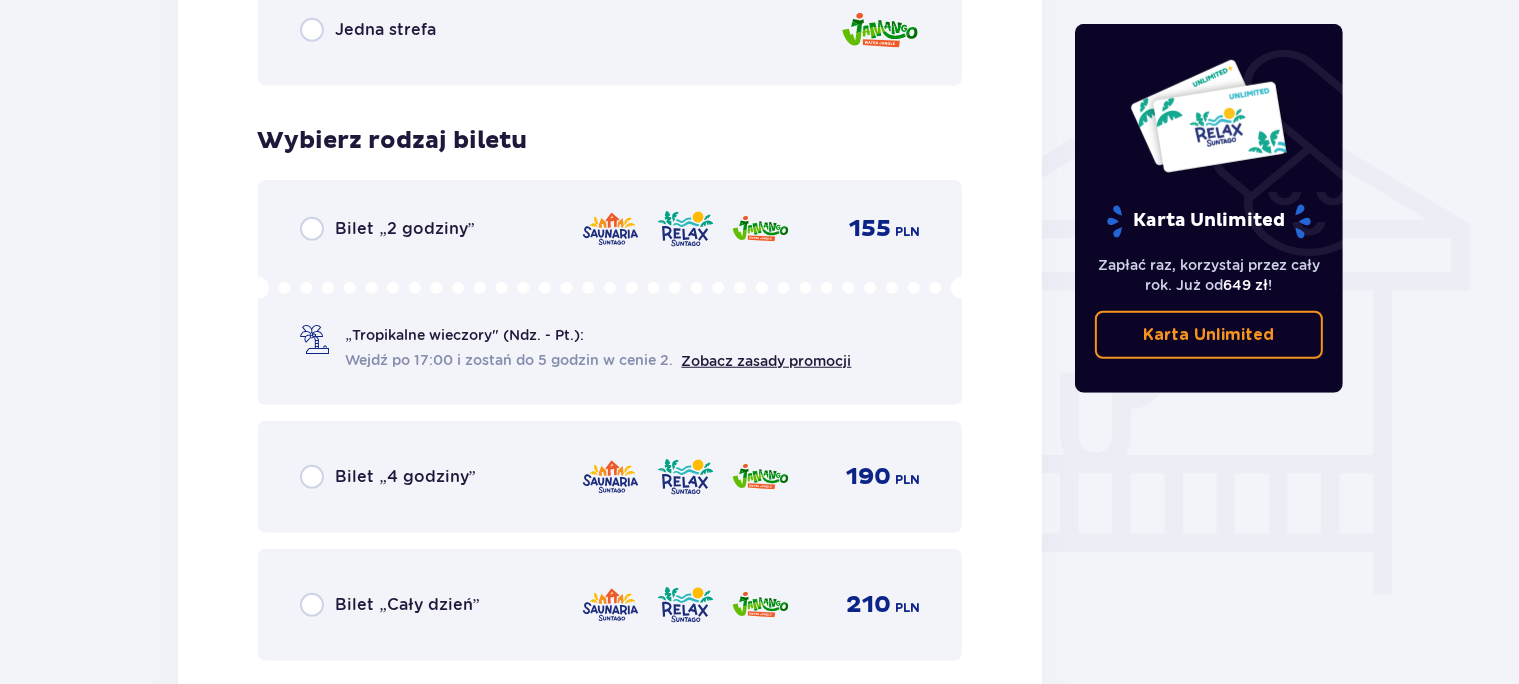 scroll, scrollTop: 1664, scrollLeft: 0, axis: vertical 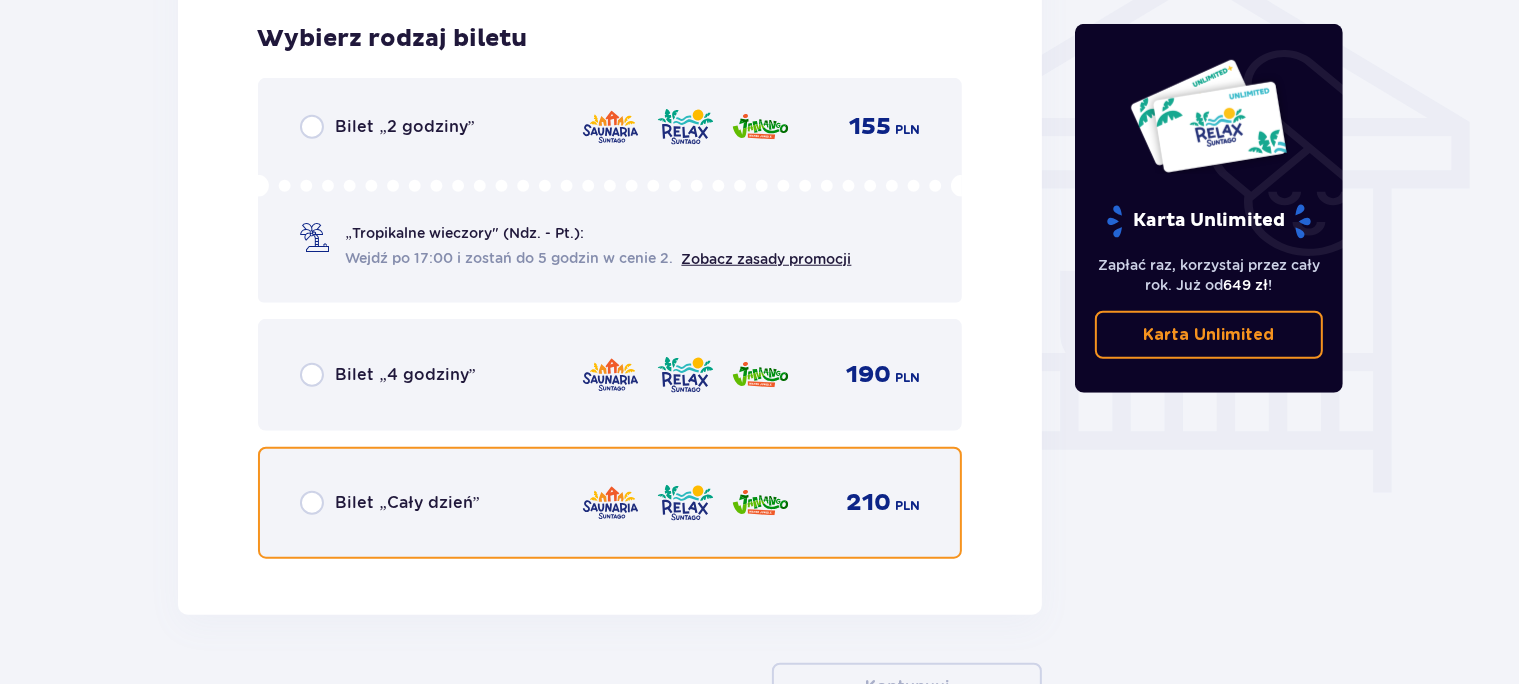 click at bounding box center [312, 503] 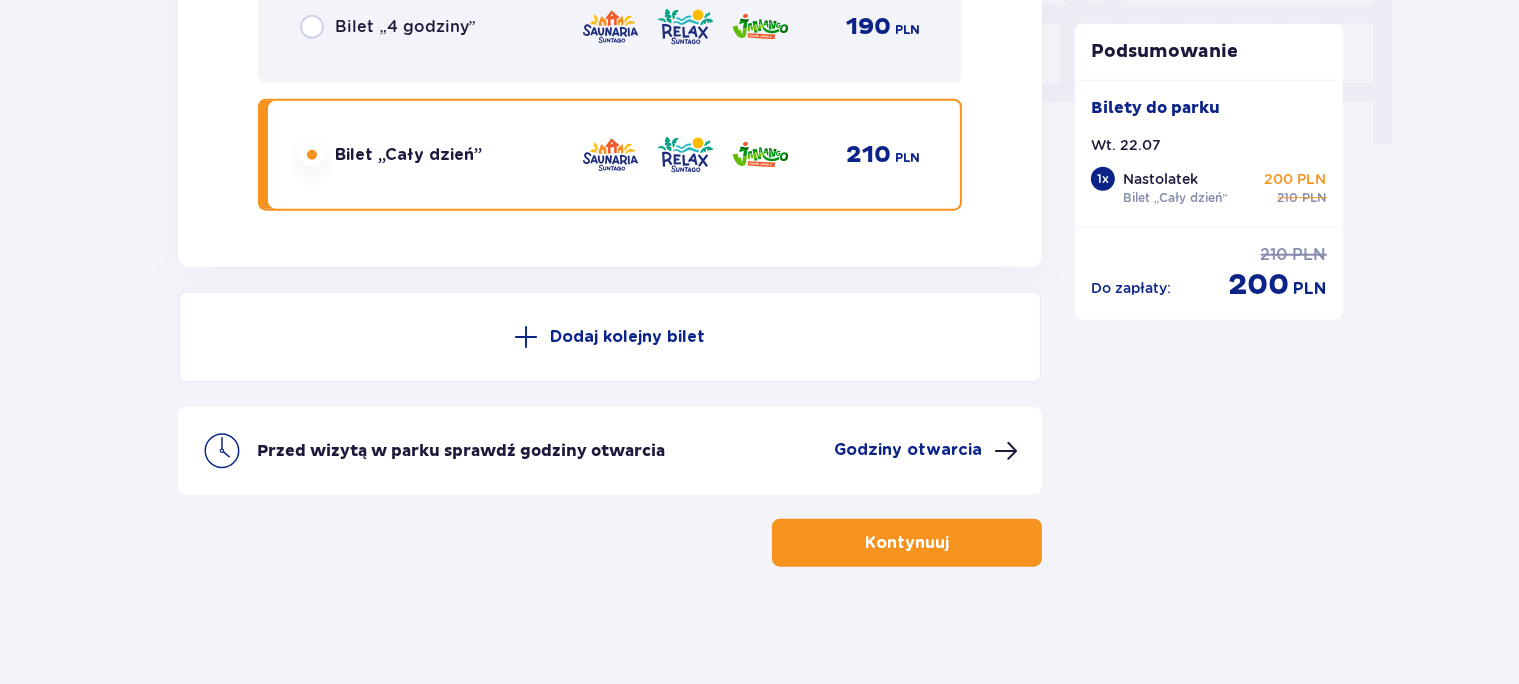 scroll, scrollTop: 2013, scrollLeft: 0, axis: vertical 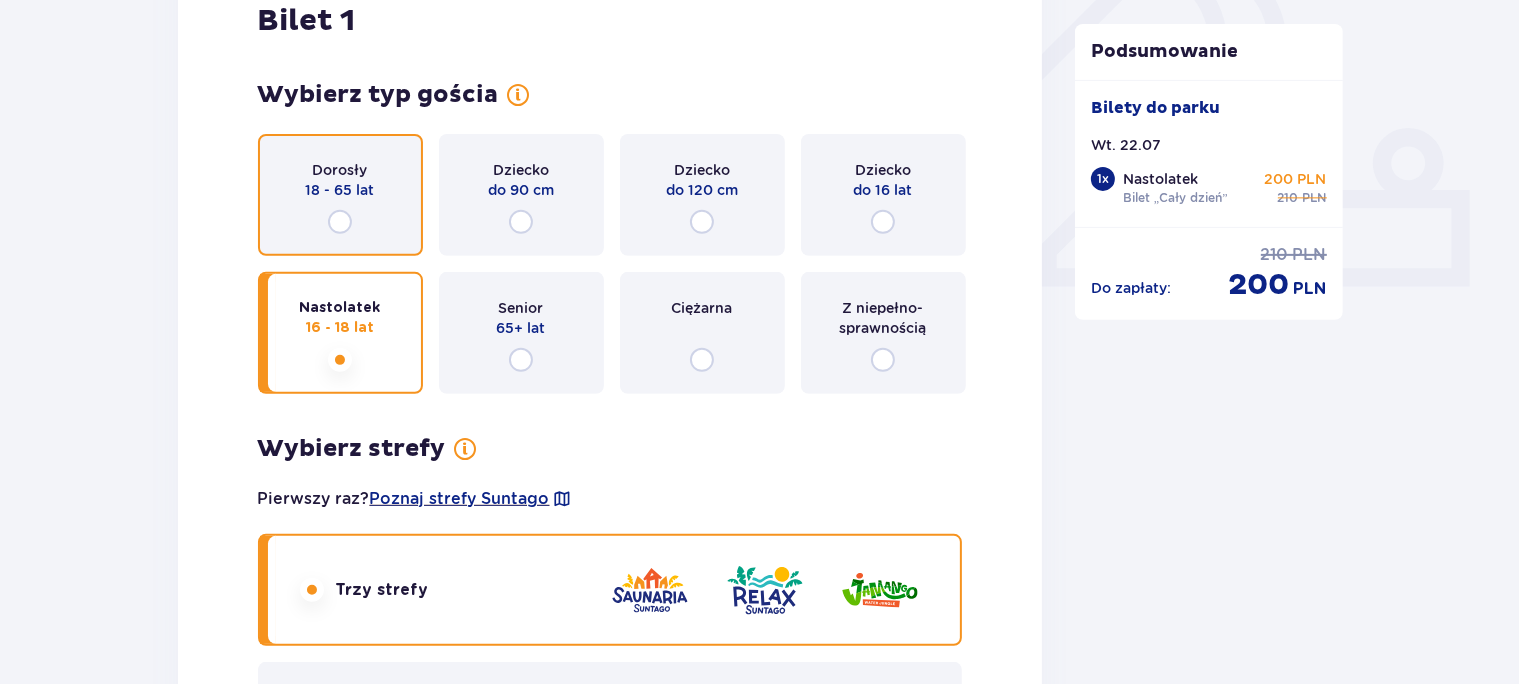 click at bounding box center [340, 222] 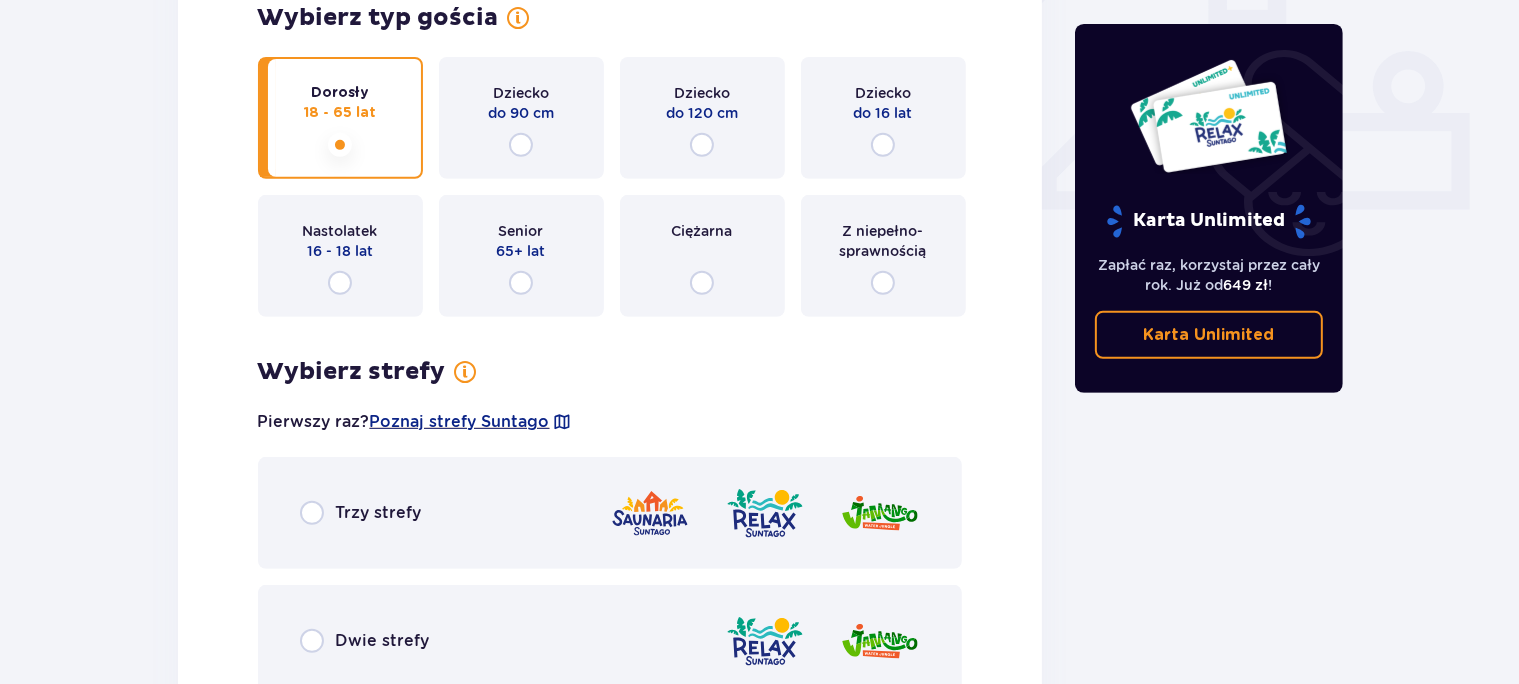 scroll, scrollTop: 1156, scrollLeft: 0, axis: vertical 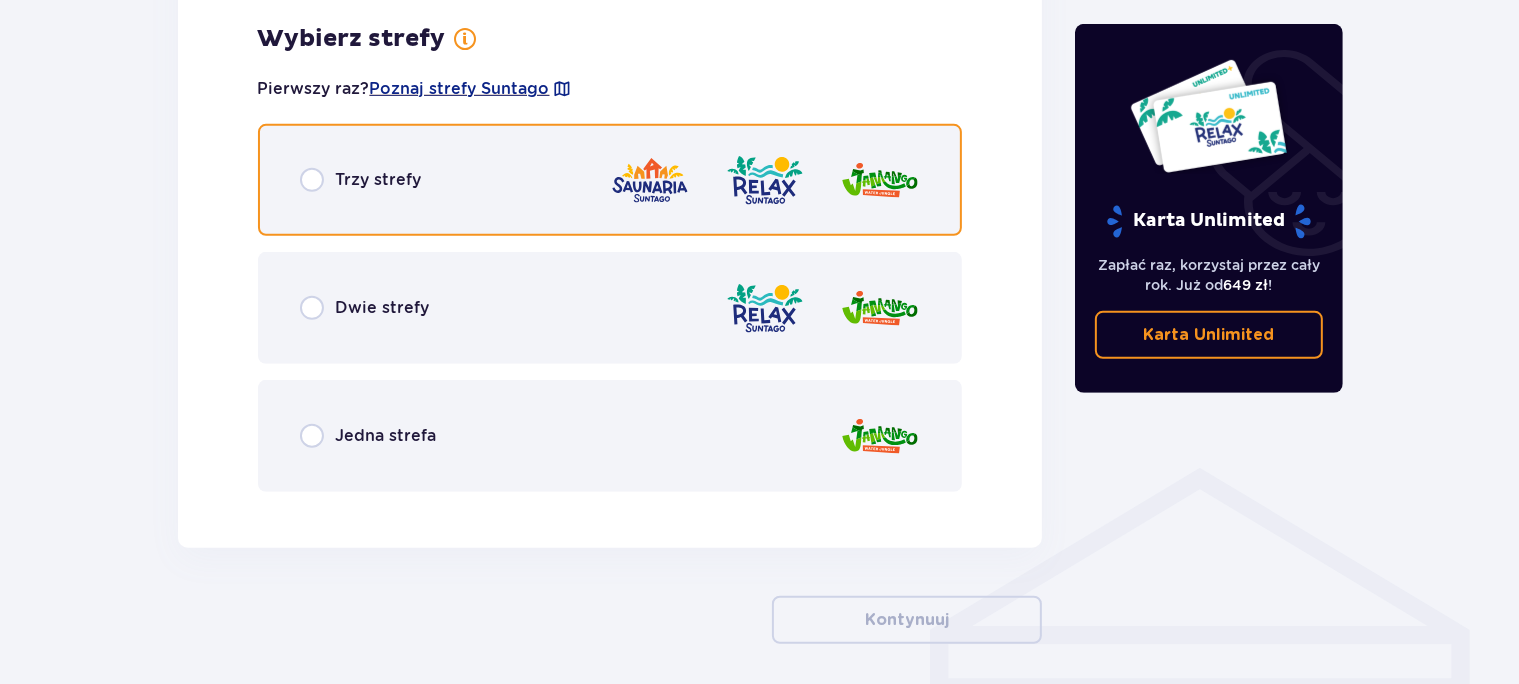 click at bounding box center [312, 180] 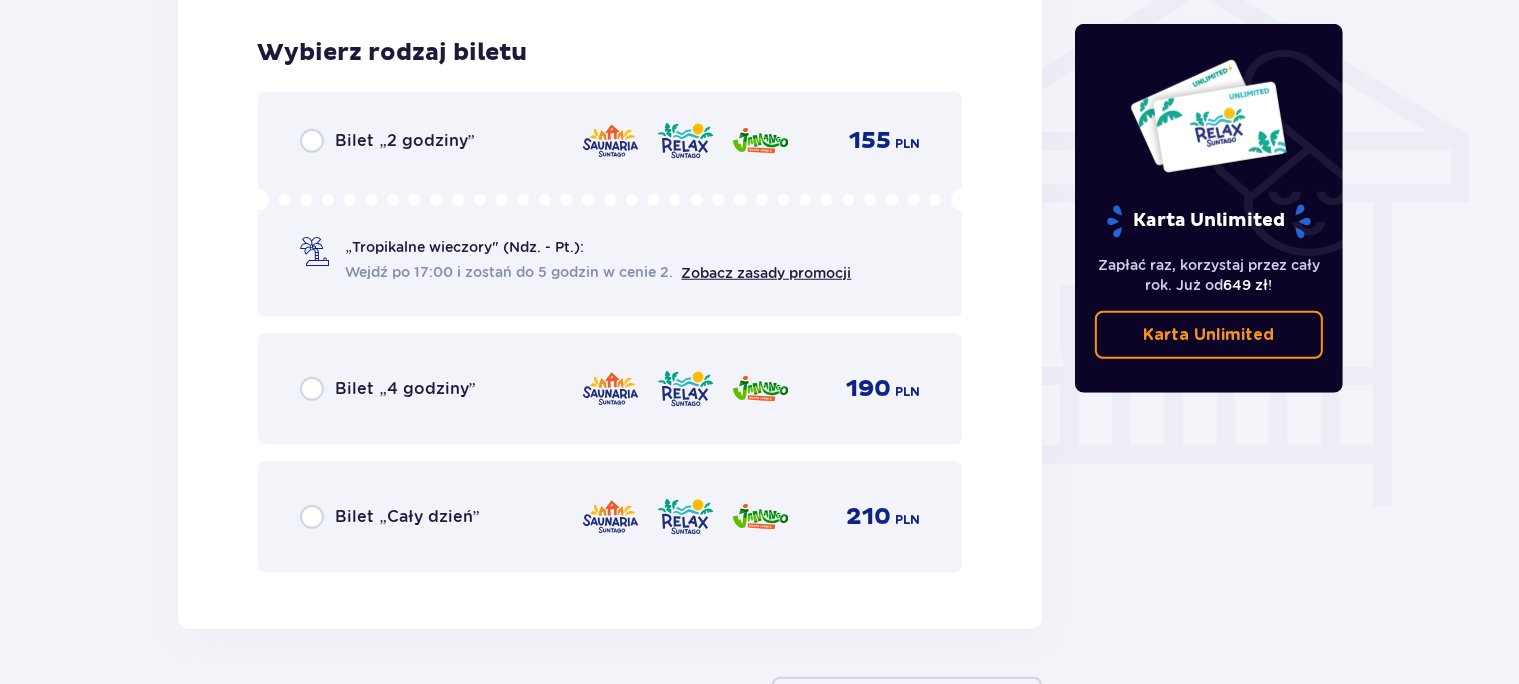scroll, scrollTop: 1664, scrollLeft: 0, axis: vertical 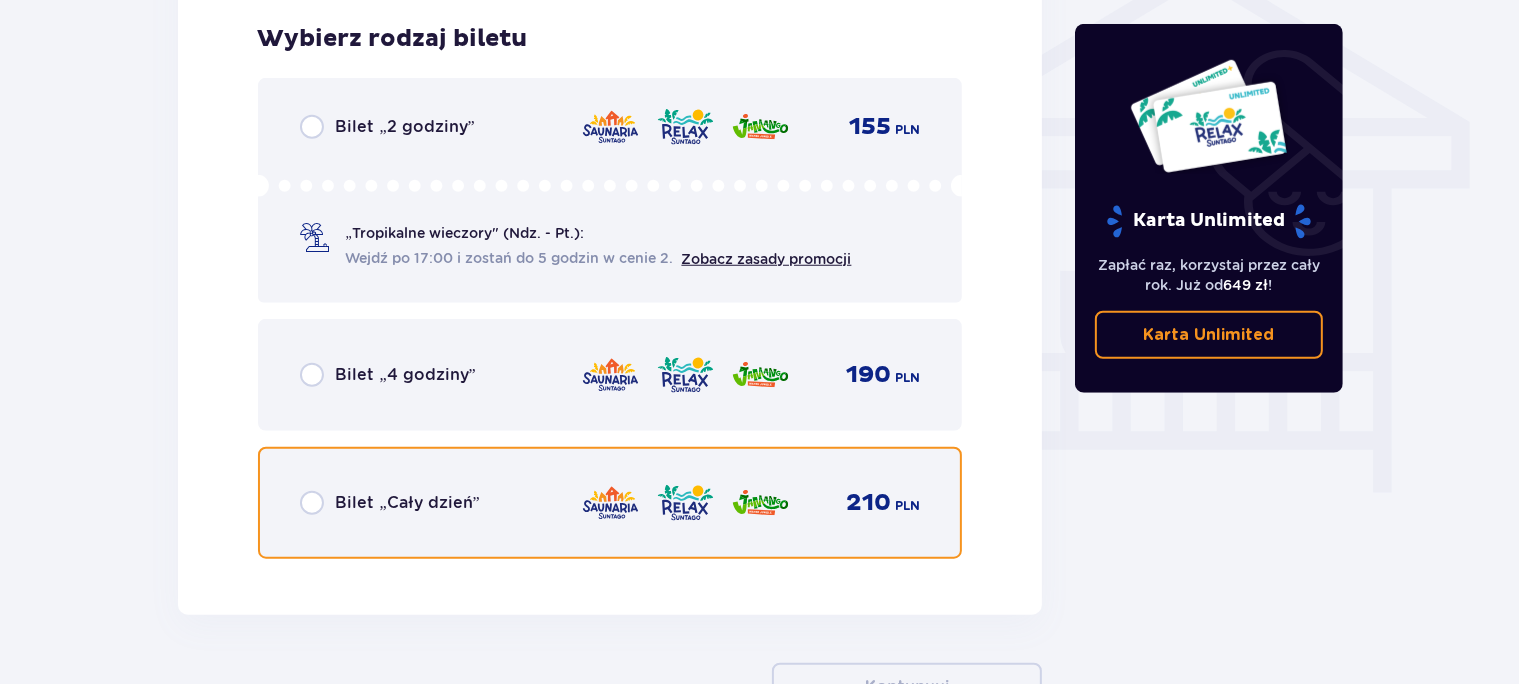 click at bounding box center [312, 503] 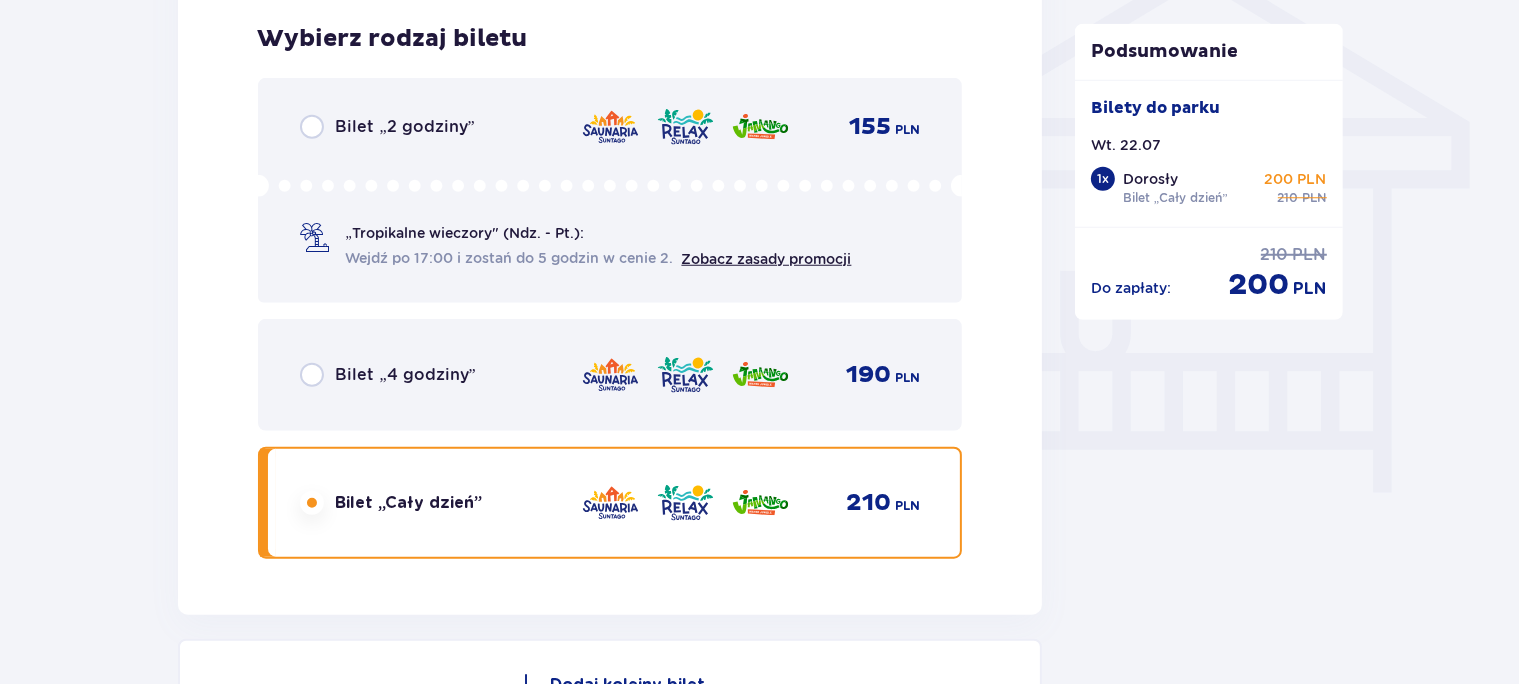 click on "Bilety Pomiń ten krok Znajdź bilety Kupuj bilety online, aby mieć gwarancję wejścia i korzystać z dedykowanych kas szybkiej obsługi. Długość pobytu 1 dzień Dłużej Data przyjazdu [DATE] Liczba osób 1 Kontynuuj Bilet   1 Wybierz typ gościa Dorosły 18 - 65 lat Dziecko do 90 cm Dziecko do 120 cm Dziecko do 16 lat Nastolatek 16 - 18 lat Senior 65+ lat Ciężarna Z niepełno­sprawnością Wybierz strefy Pierwszy raz?  Poznaj strefy Suntago Trzy strefy Dwie strefy Jedna strefa Wybierz rodzaj biletu Bilet „2 godziny” 155 PLN „Tropikalne wieczory" (Ndz. - Pt.): Wejdź po 17:00 i zostań do 5 godzin w cenie 2. Zobacz zasady promocji Bilet „4 godziny” 190 PLN Bilet „Cały dzień” 210 PLN Dodaj kolejny bilet Przed wizytą w parku sprawdź godziny otwarcia Godziny otwarcia Kontynuuj Podsumowanie Bilety do parku Wt. 22.07   1 x Dorosły Bilet „Cały dzień” 200 PLN 210 PLN Do zapłaty : 210 PLN 200 PLN" at bounding box center (759, -237) 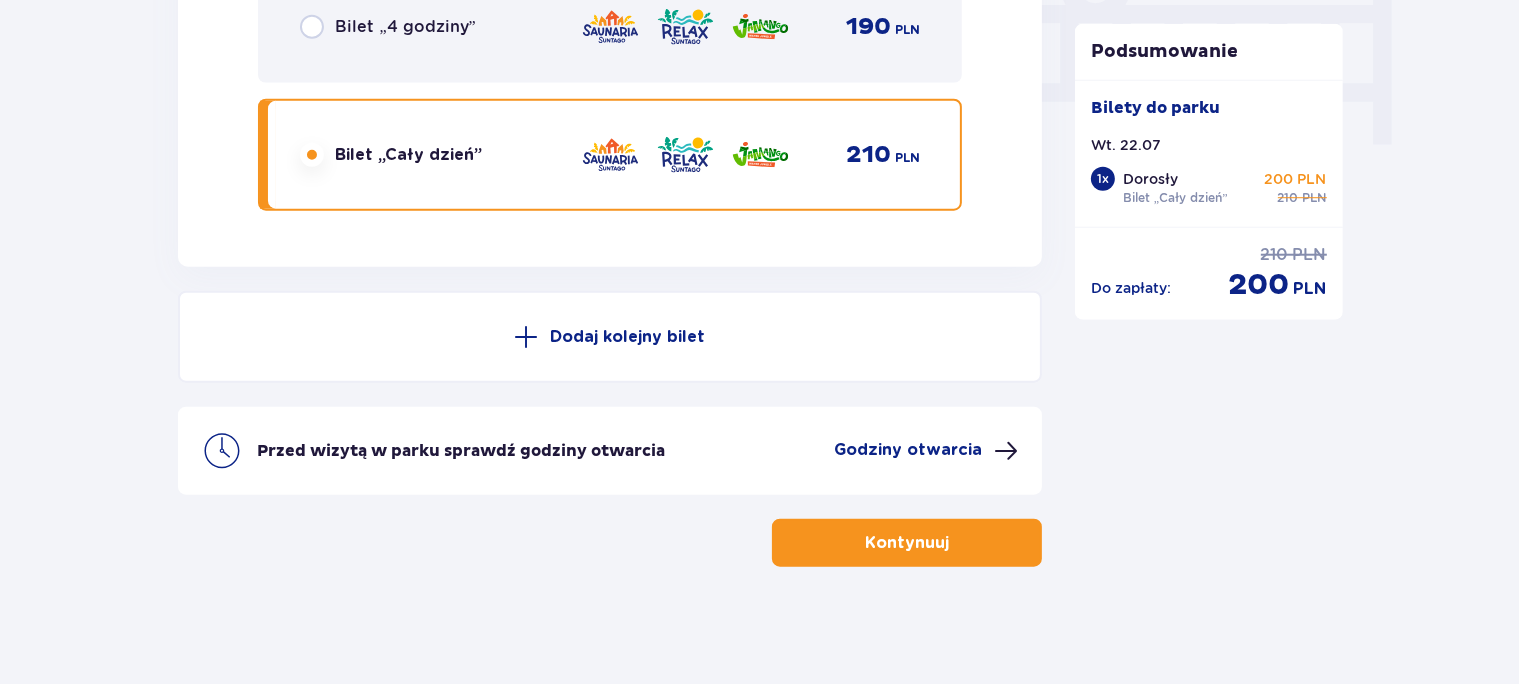 scroll, scrollTop: 2013, scrollLeft: 0, axis: vertical 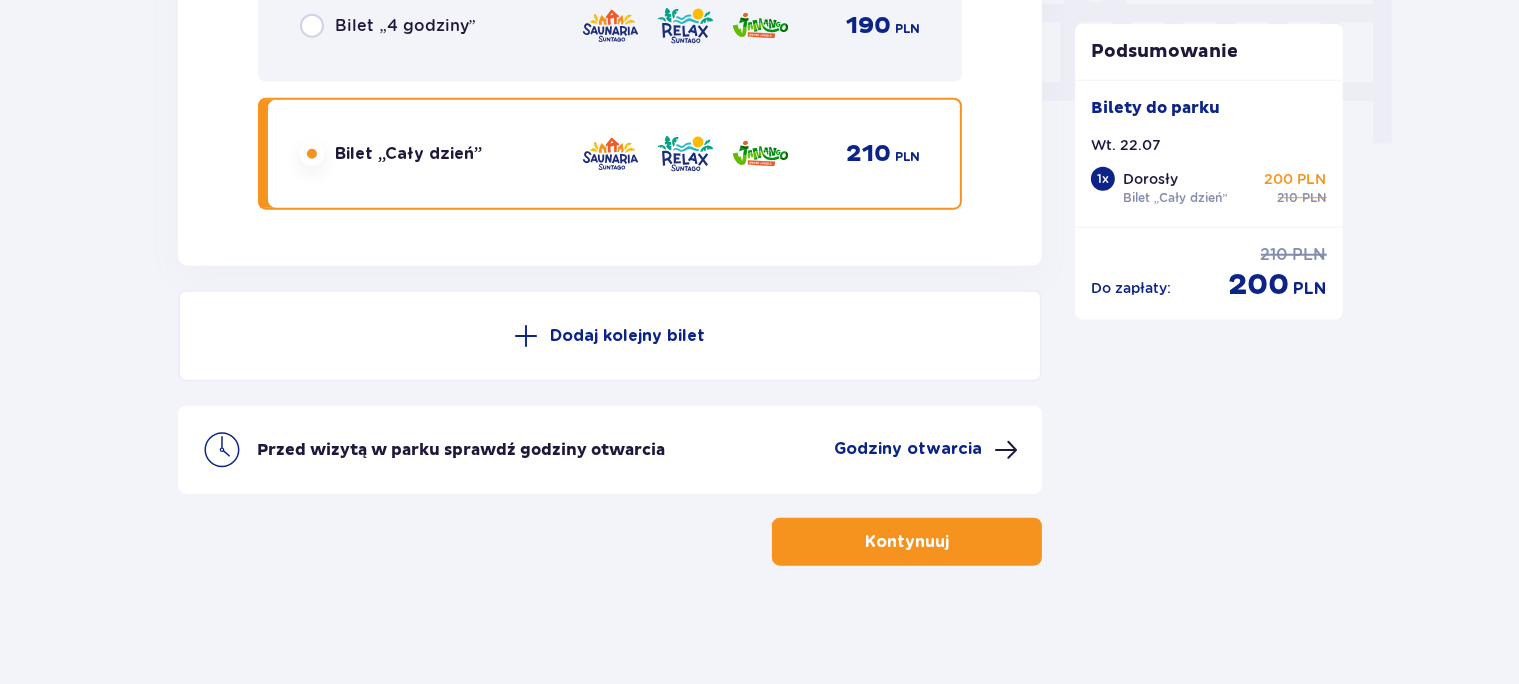 click on "Godziny otwarcia" at bounding box center [908, 449] 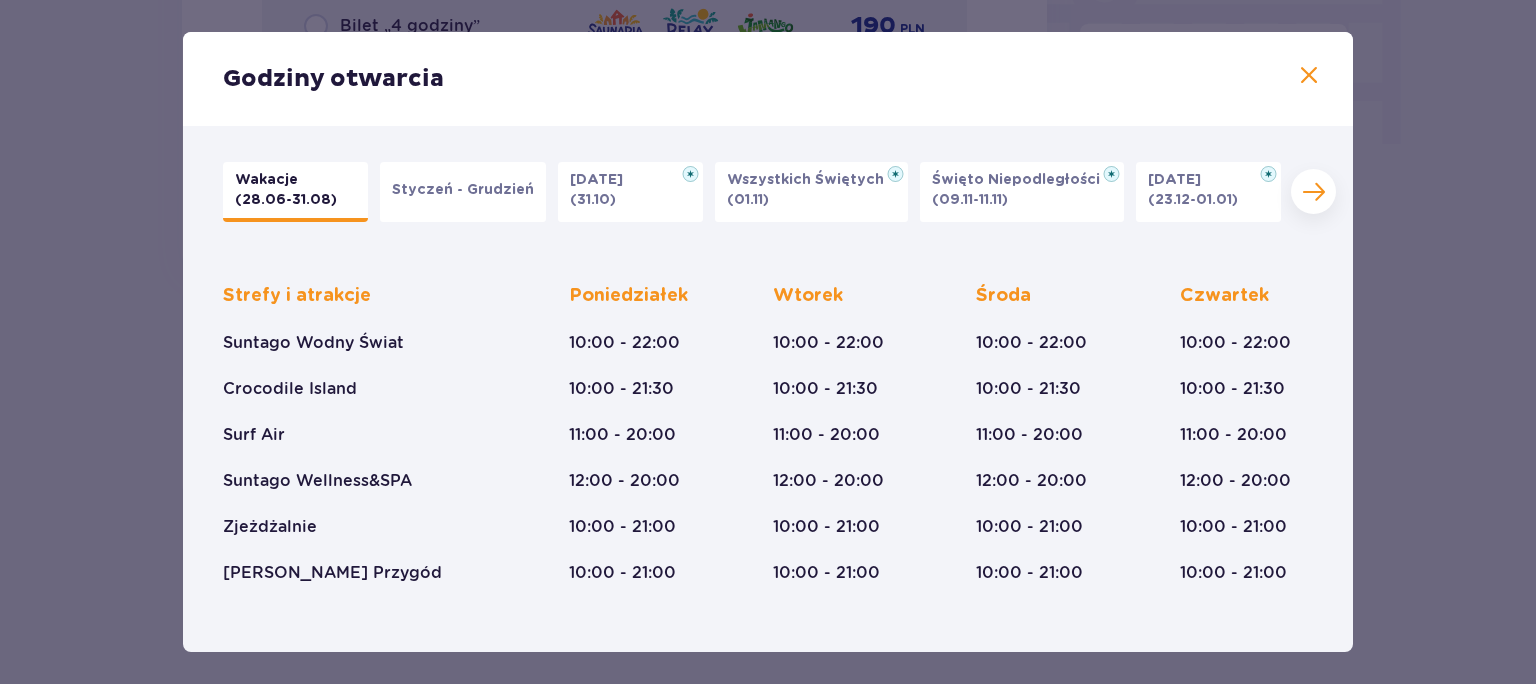 click at bounding box center (1309, 76) 